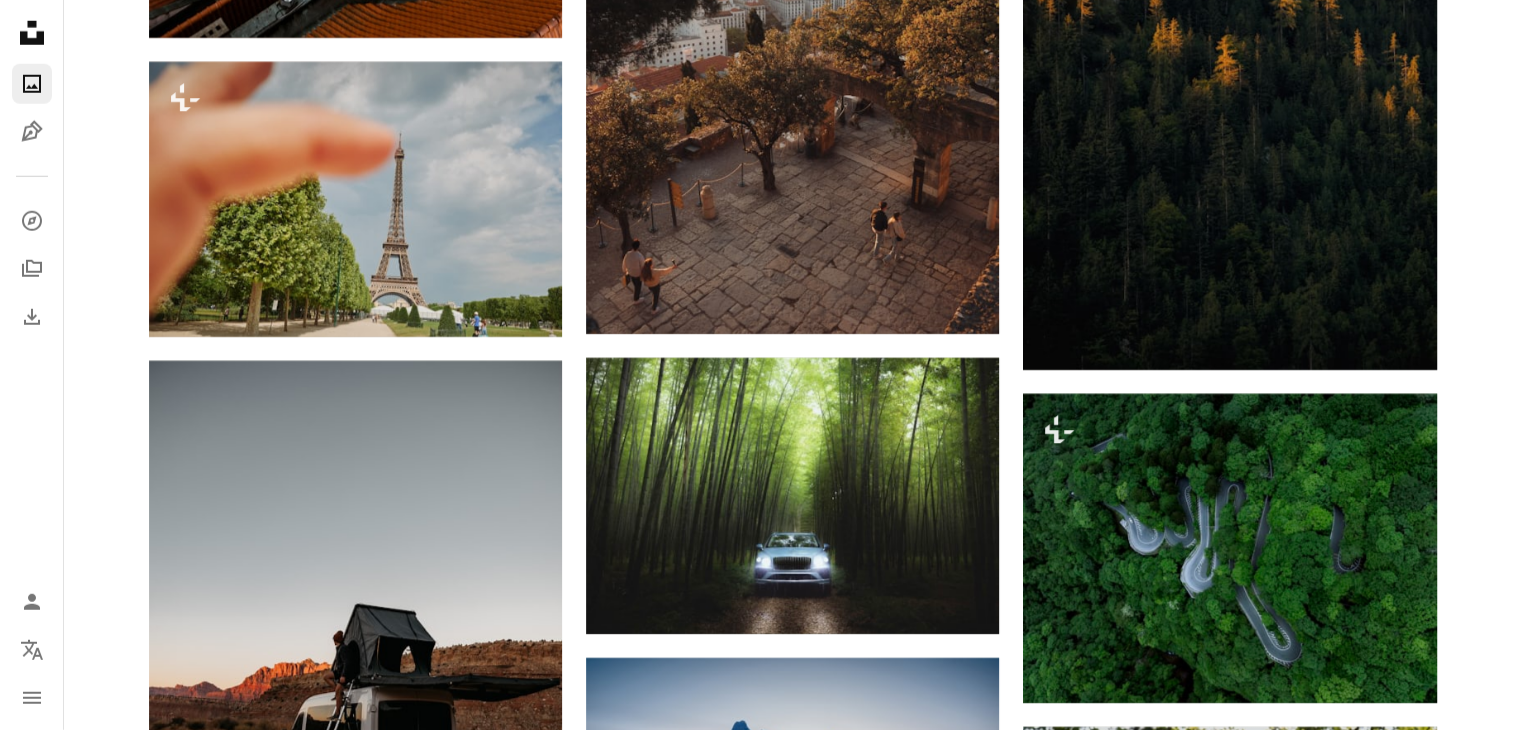 scroll, scrollTop: 5783, scrollLeft: 0, axis: vertical 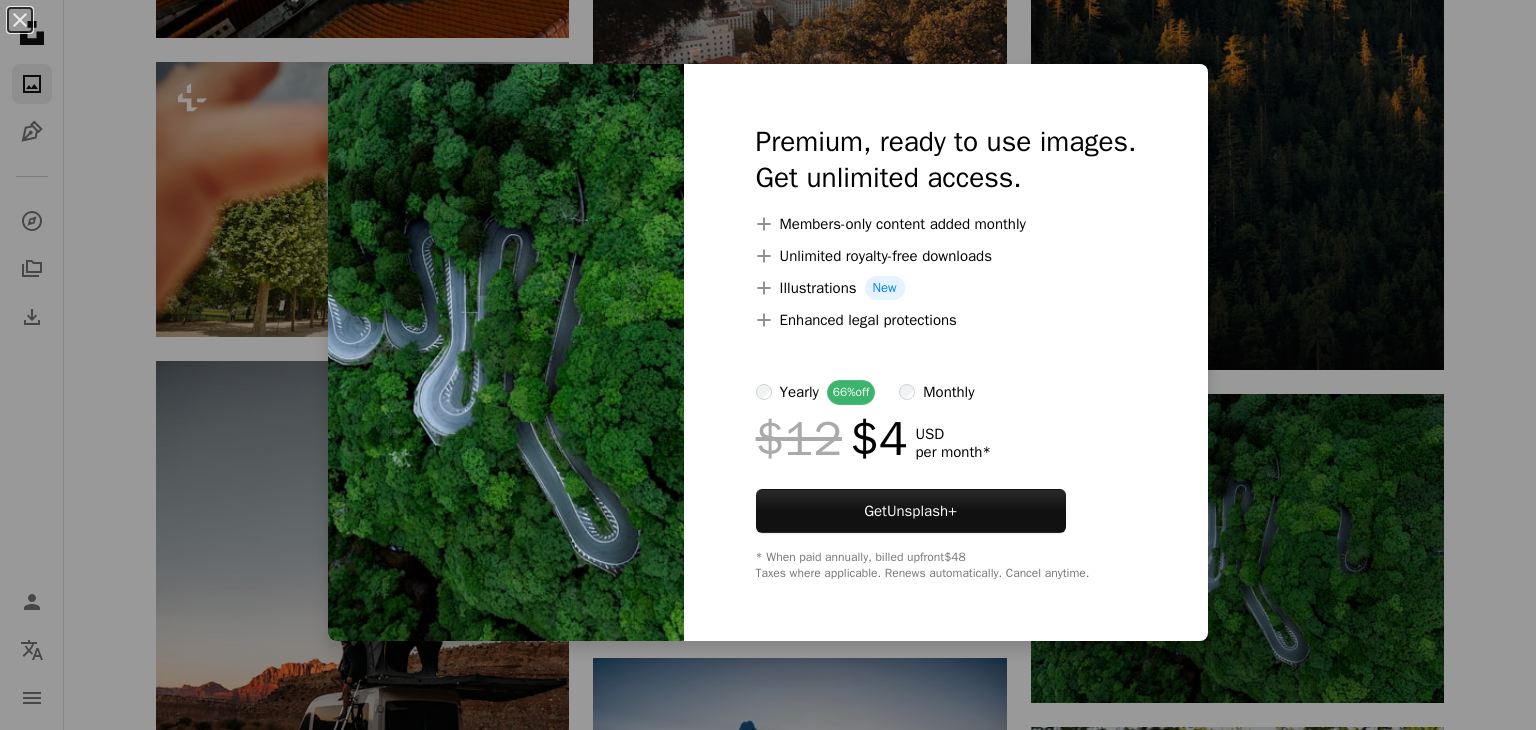 drag, startPoint x: 1524, startPoint y: 276, endPoint x: 1528, endPoint y: 229, distance: 47.169907 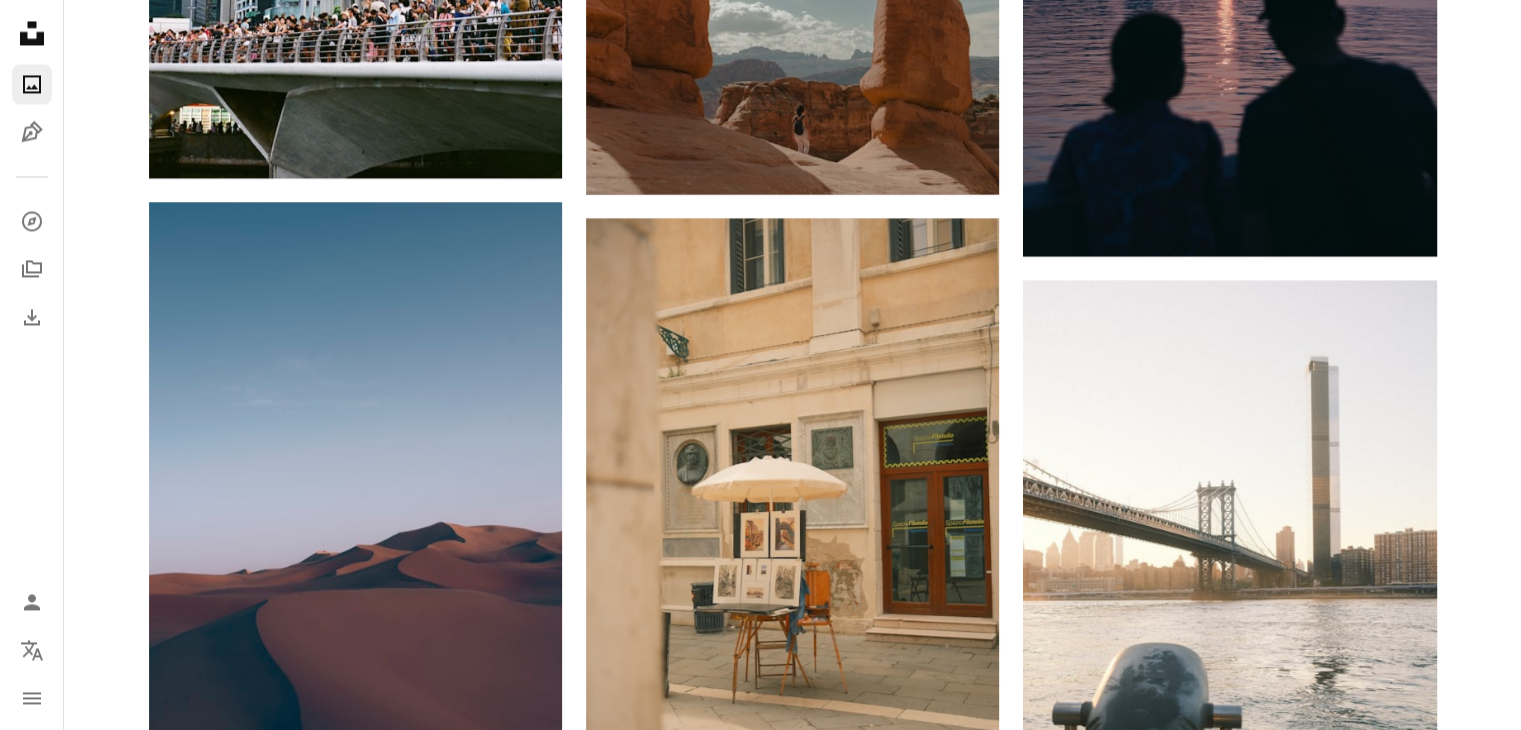 scroll, scrollTop: 12820, scrollLeft: 0, axis: vertical 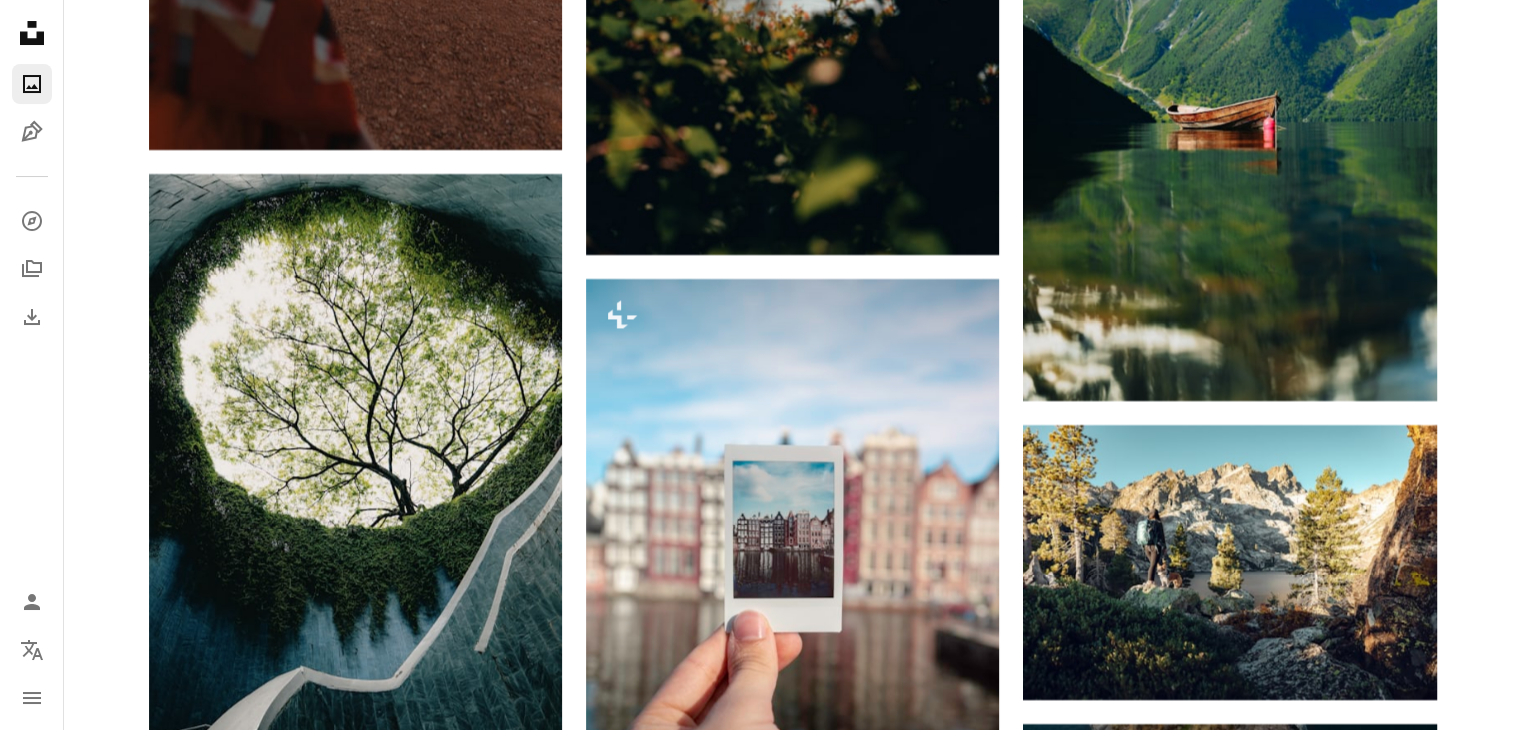 drag, startPoint x: 1468, startPoint y: 471, endPoint x: 1532, endPoint y: 489, distance: 66.48308 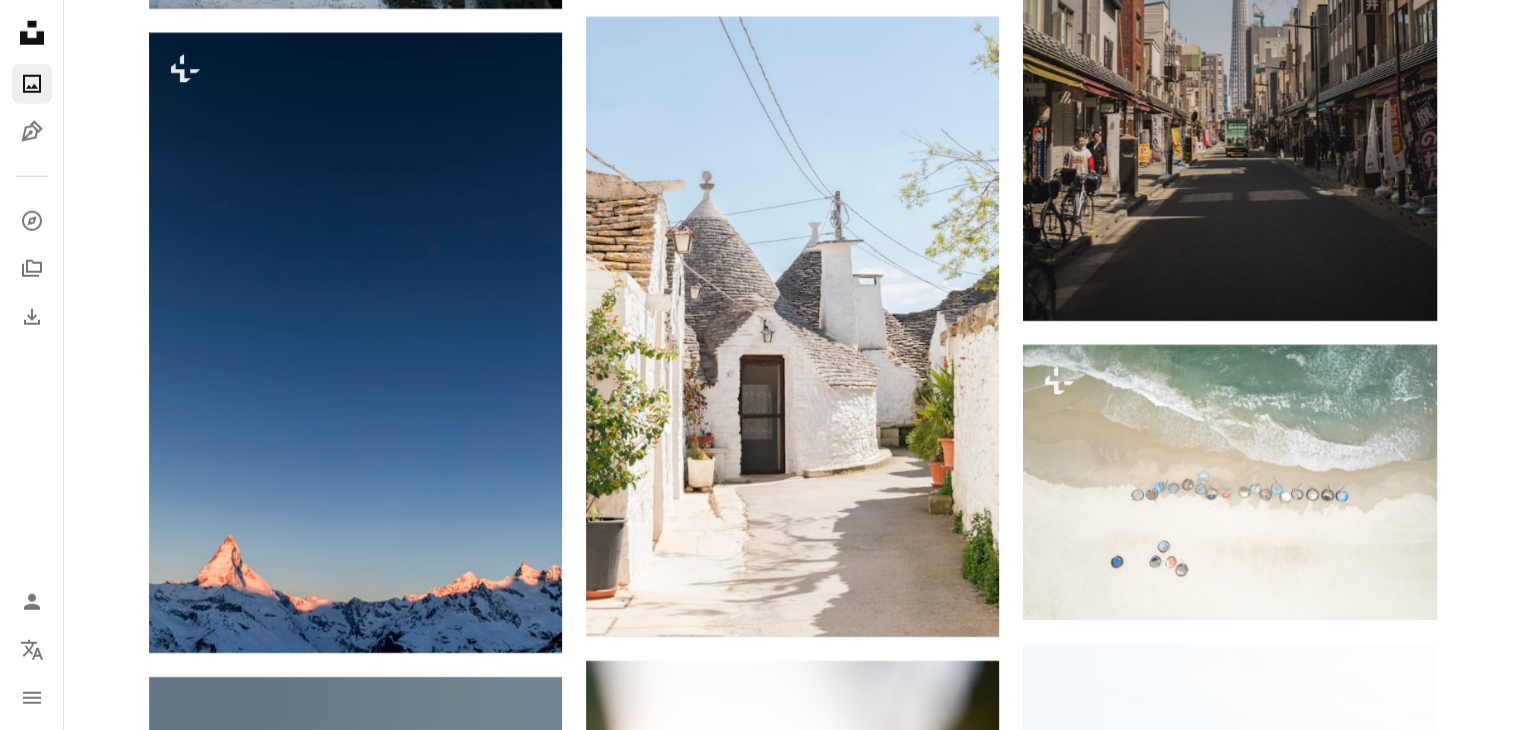 scroll, scrollTop: 36507, scrollLeft: 0, axis: vertical 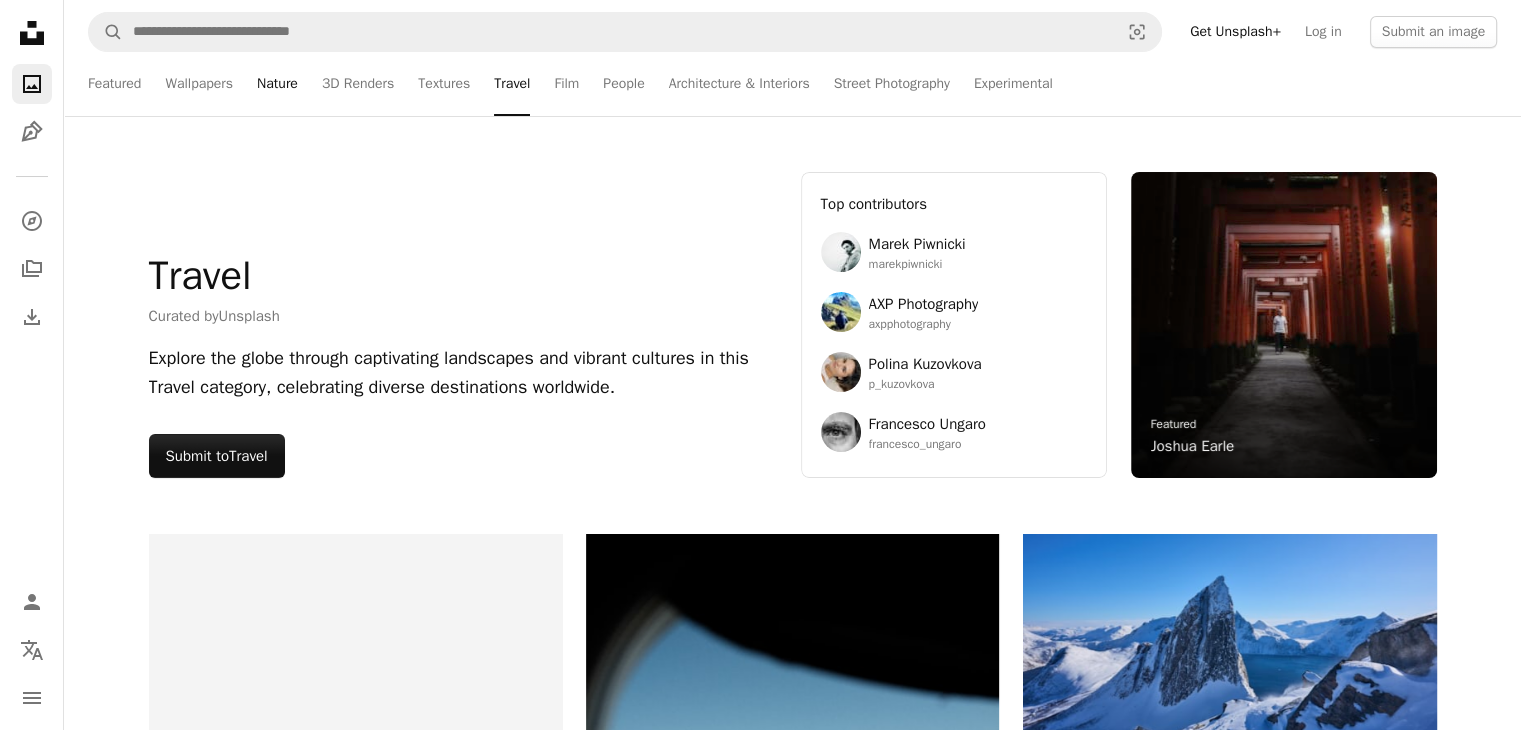 click on "Nature" at bounding box center [277, 84] 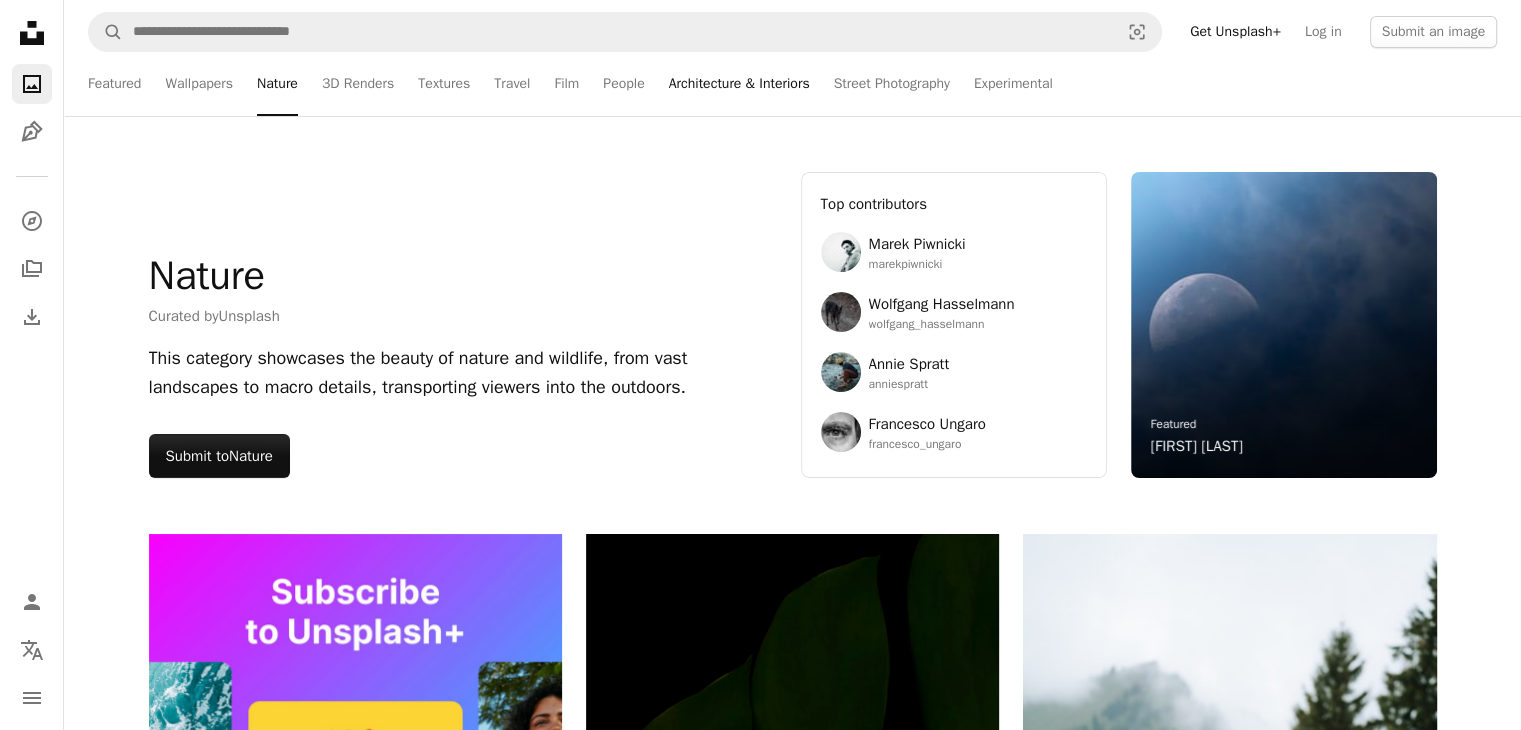click on "Architecture & Interiors" at bounding box center [739, 84] 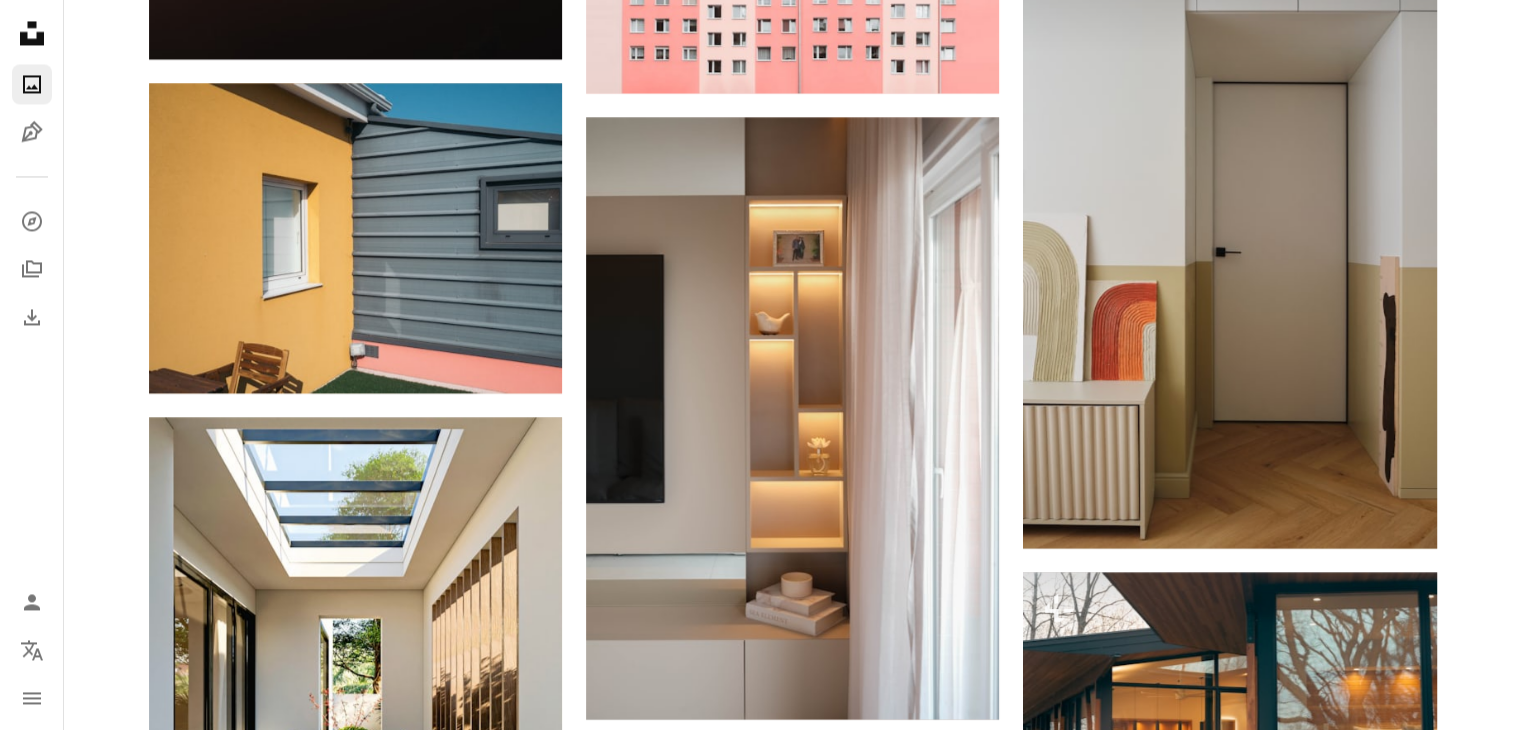 scroll, scrollTop: 3644, scrollLeft: 0, axis: vertical 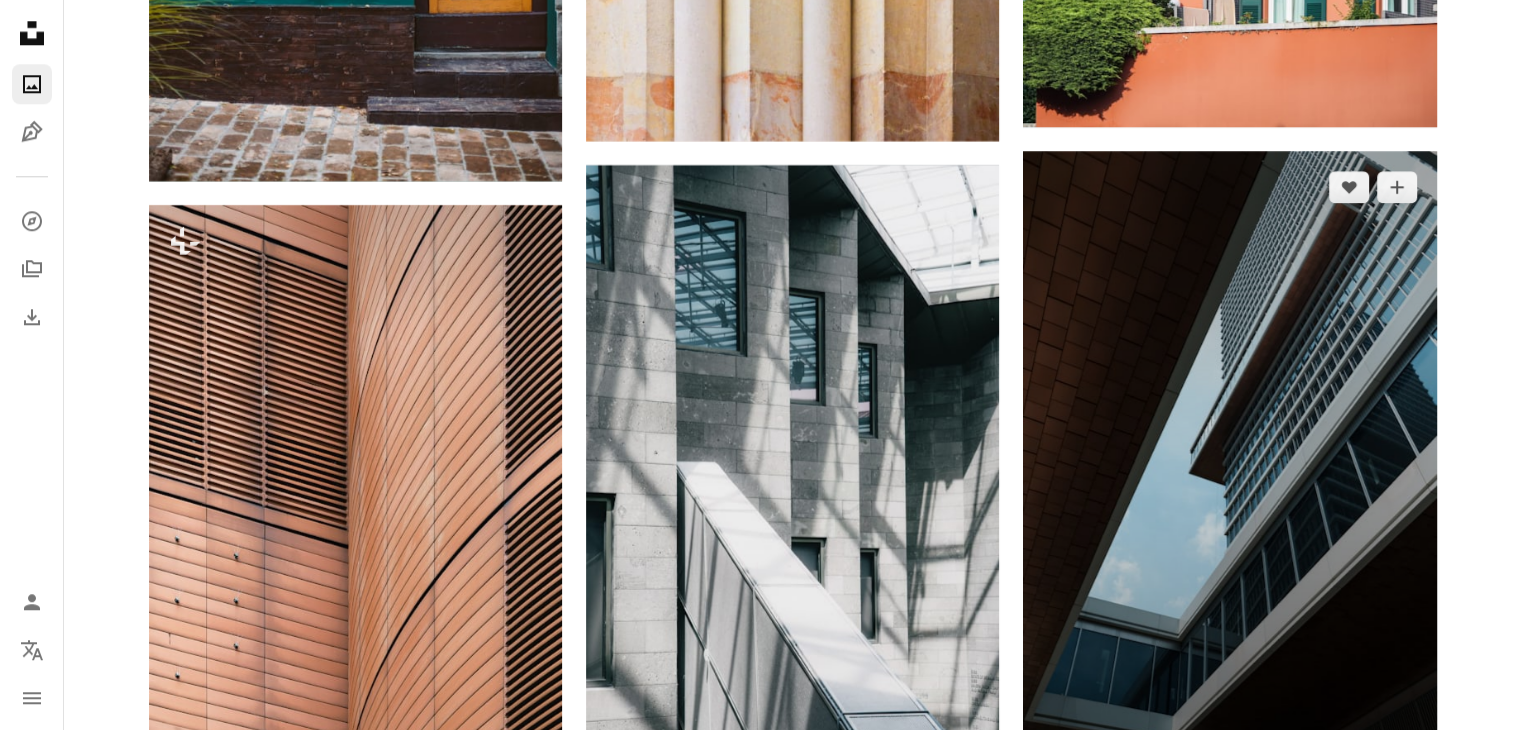 click at bounding box center (1229, 472) 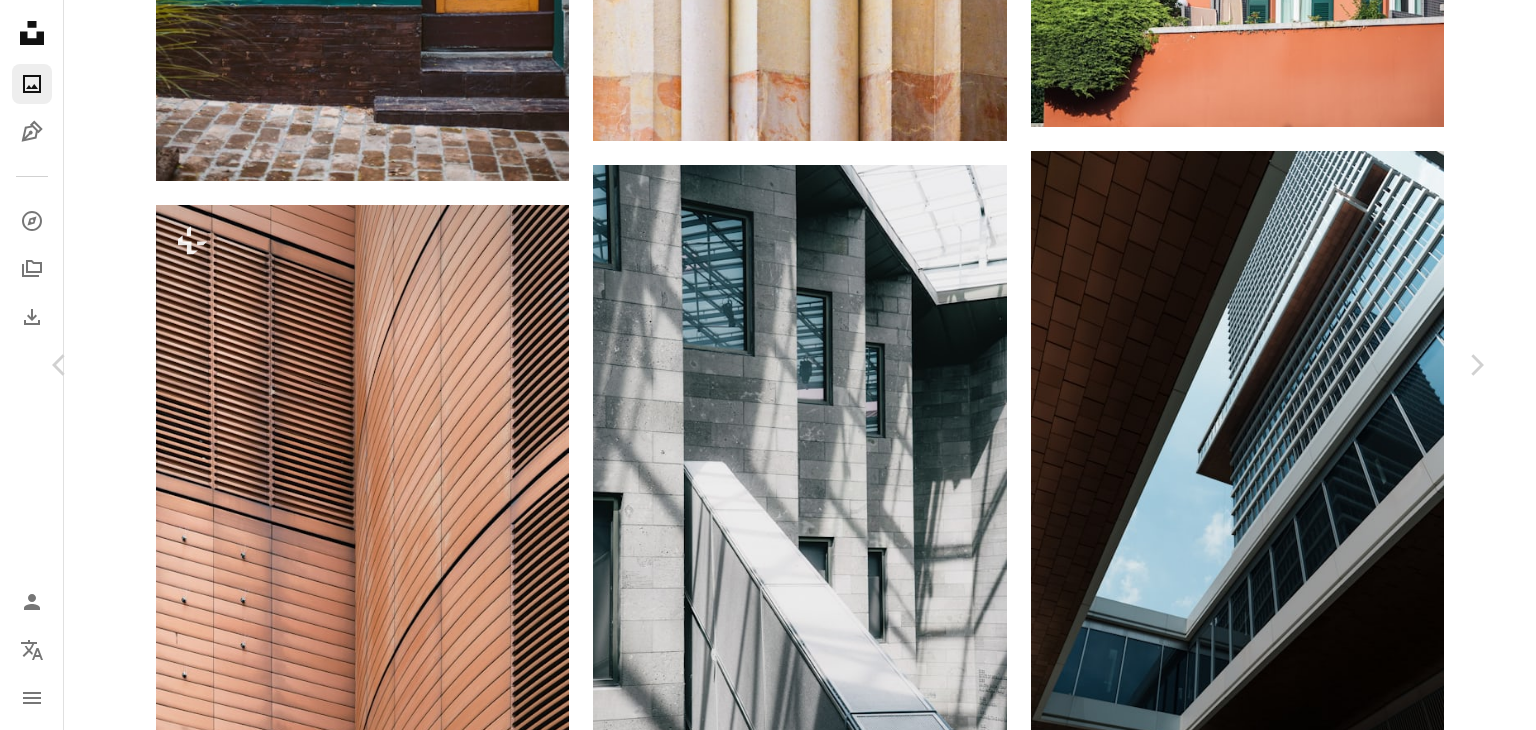 click on "A map marker [CITY], [CITY], [COUNTRY] office business building architecture outdoor cloud design window glass apartment building roof square city china urban shanghai office building town housing condo HD Wallpapers Browse premium related images on iStock  |  Save [PERCENTAGE]% with code [CODE] Related images A heart A plus sign [FIRST] [LAST] Arrow pointing down A heart A plus sign [FIRST] Available for hire A checkmark inside of a circle Arrow pointing down Plus sign for [BRAND]+ A heart A plus sign [FIRST] [LAST] For  [BRAND]+ A lock Download Plus sign for [BRAND]+ A heart A plus sign [FIRST] [LAST] For  [BRAND]+ A lock Download [INITIAL]" at bounding box center [768, 7494] 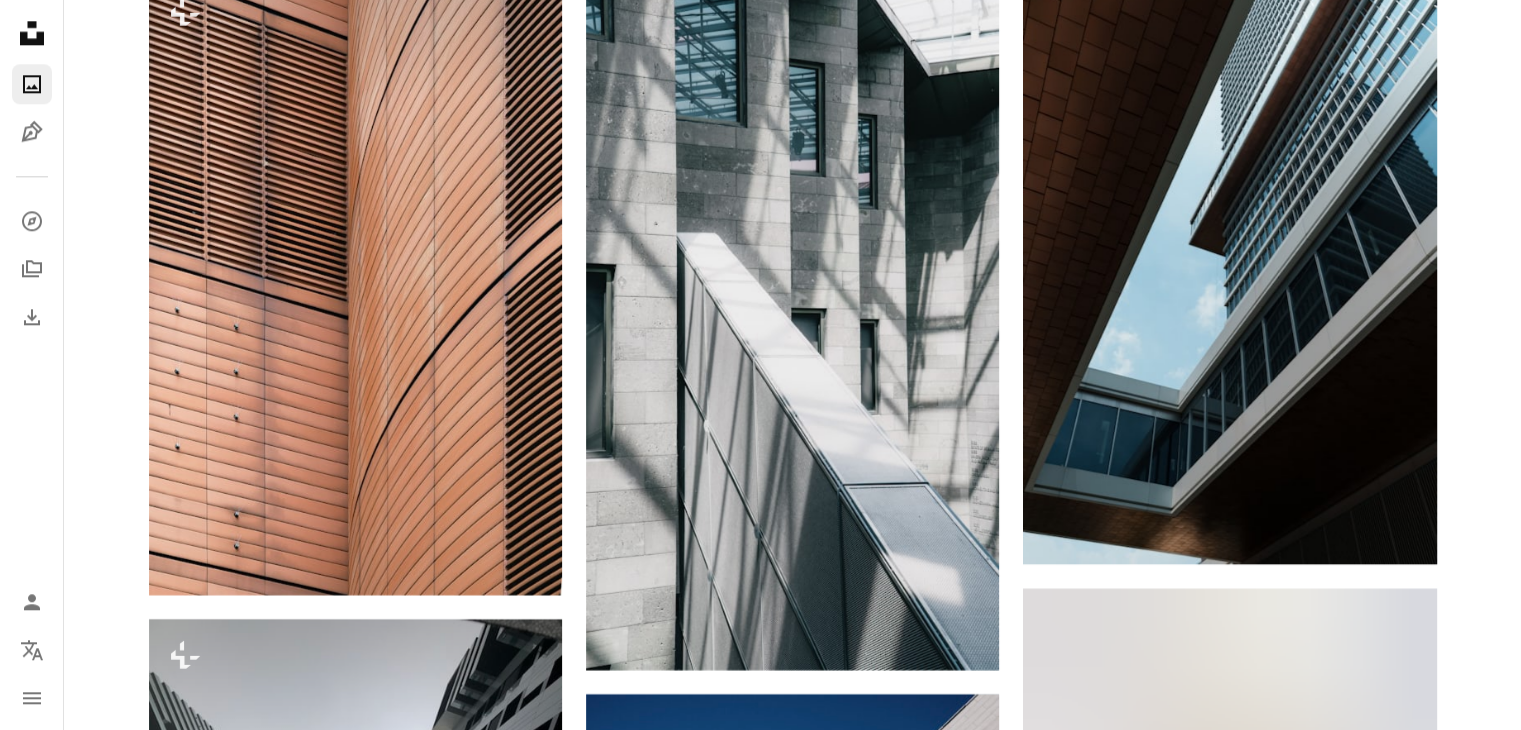scroll, scrollTop: 10012, scrollLeft: 0, axis: vertical 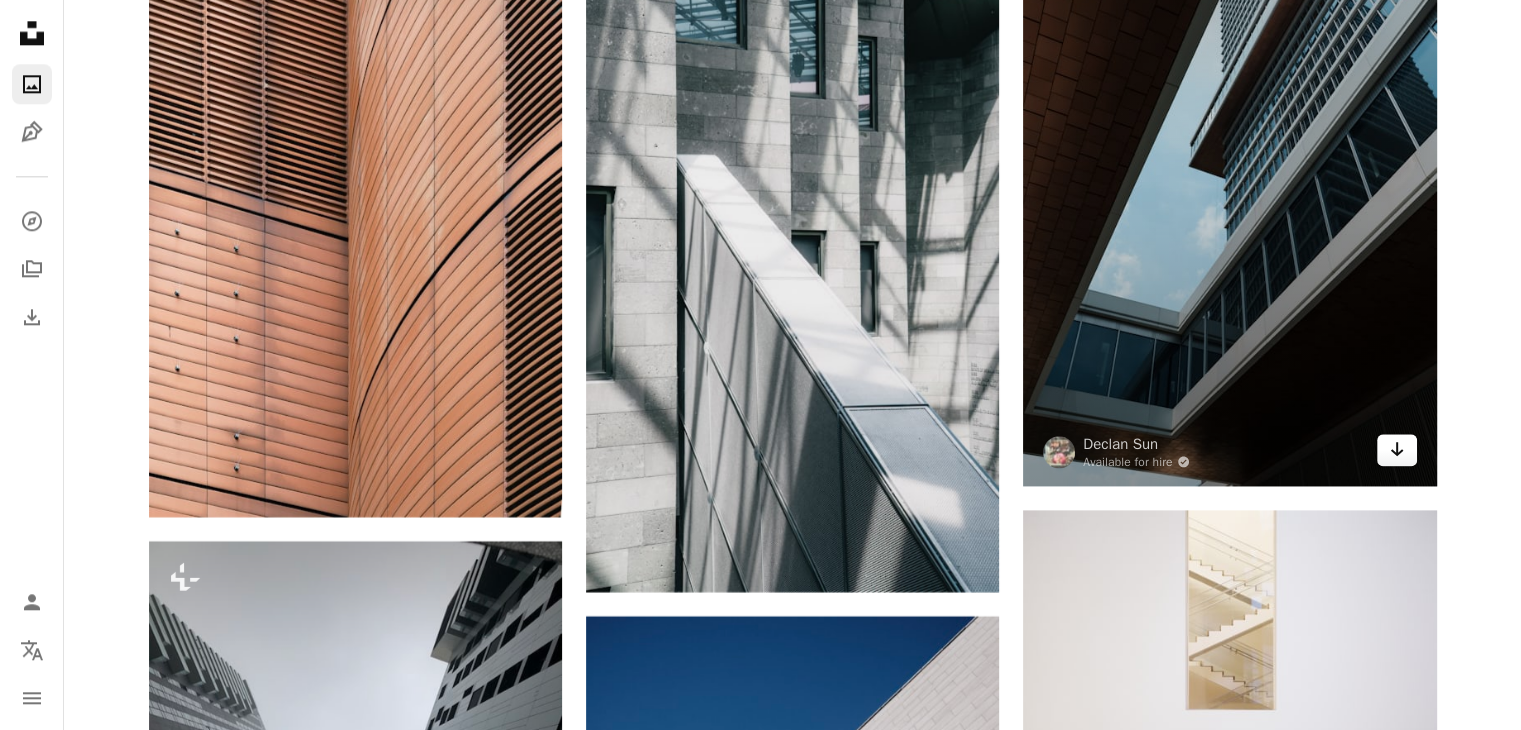 click on "Arrow pointing down" 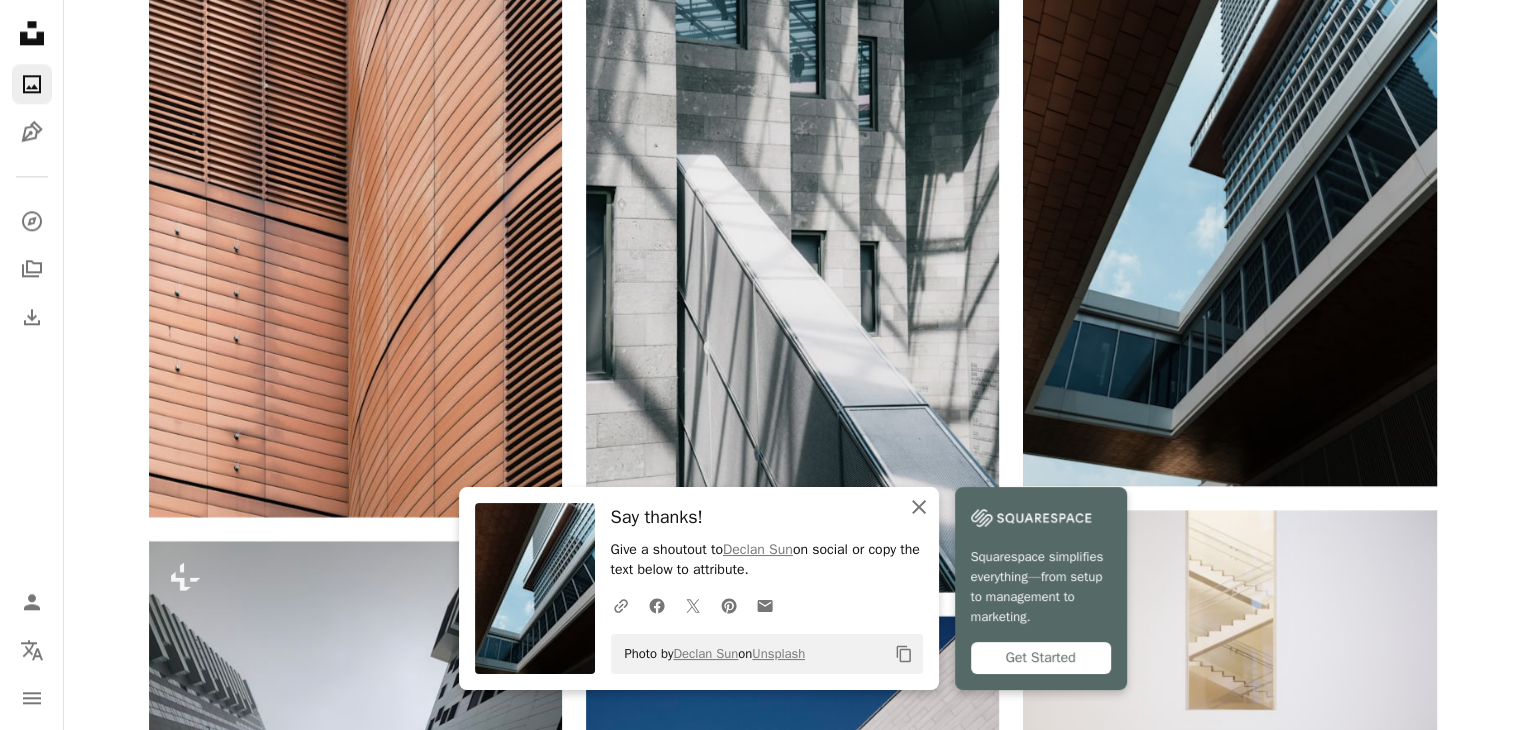 click on "An X shape" 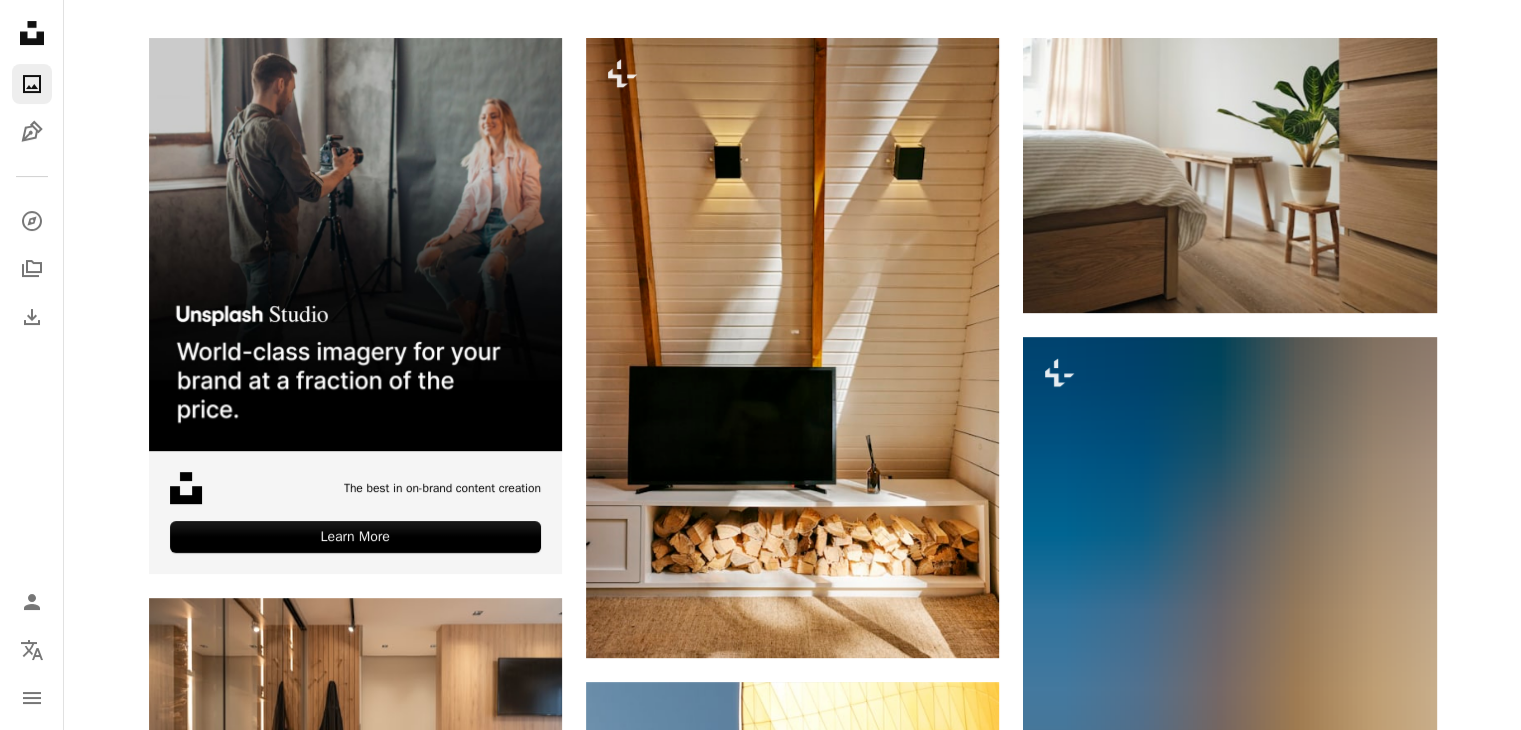 scroll, scrollTop: 0, scrollLeft: 0, axis: both 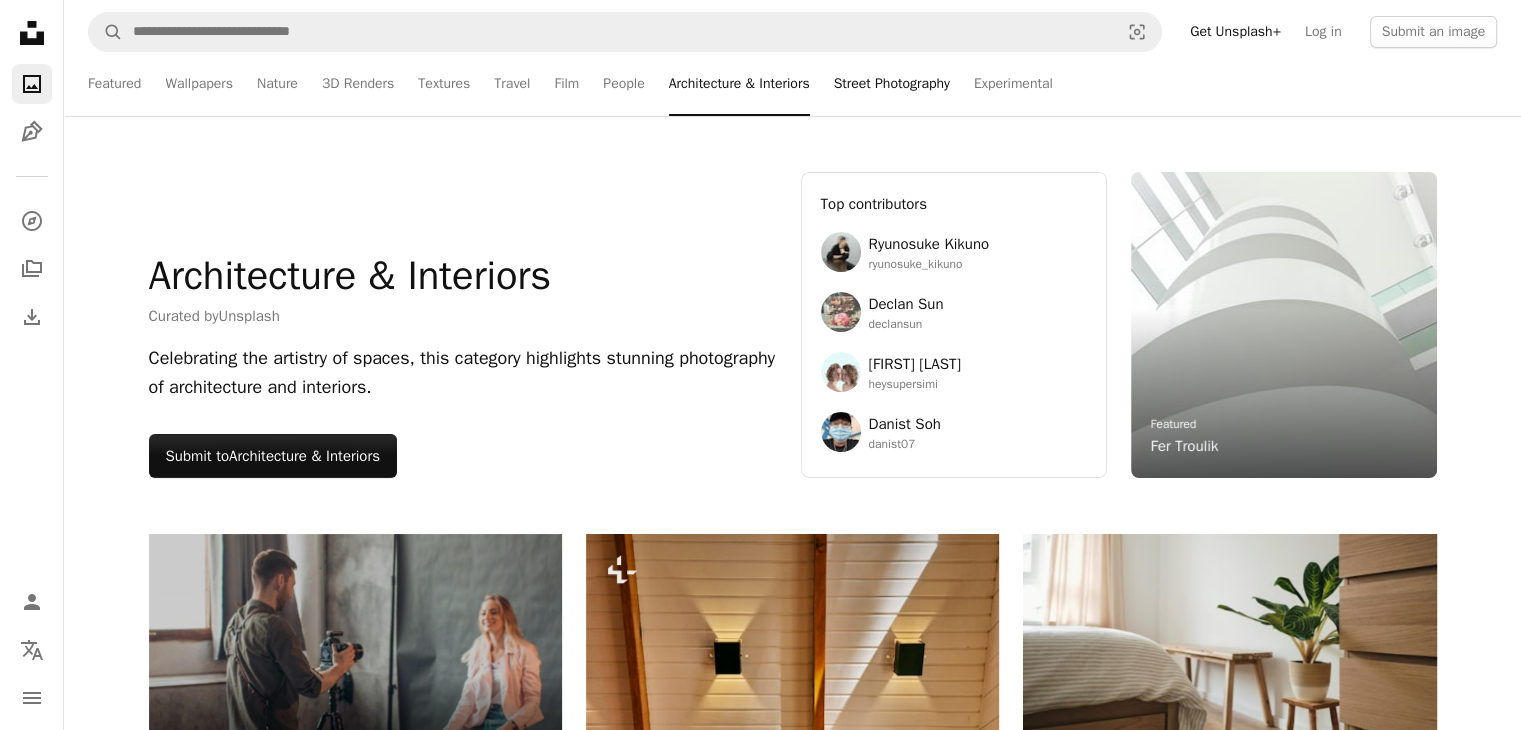 click on "Street Photography" at bounding box center (892, 84) 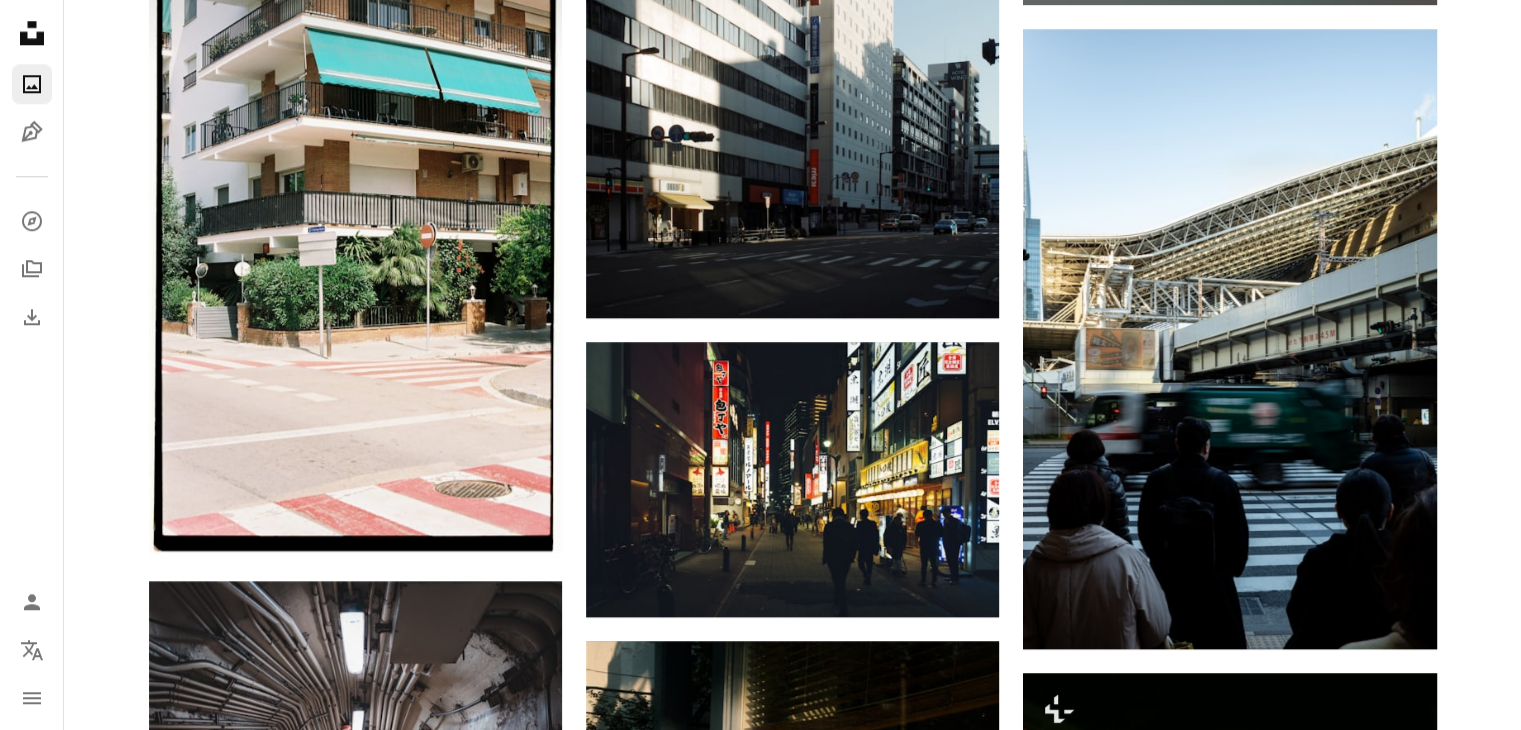 scroll, scrollTop: 2225, scrollLeft: 0, axis: vertical 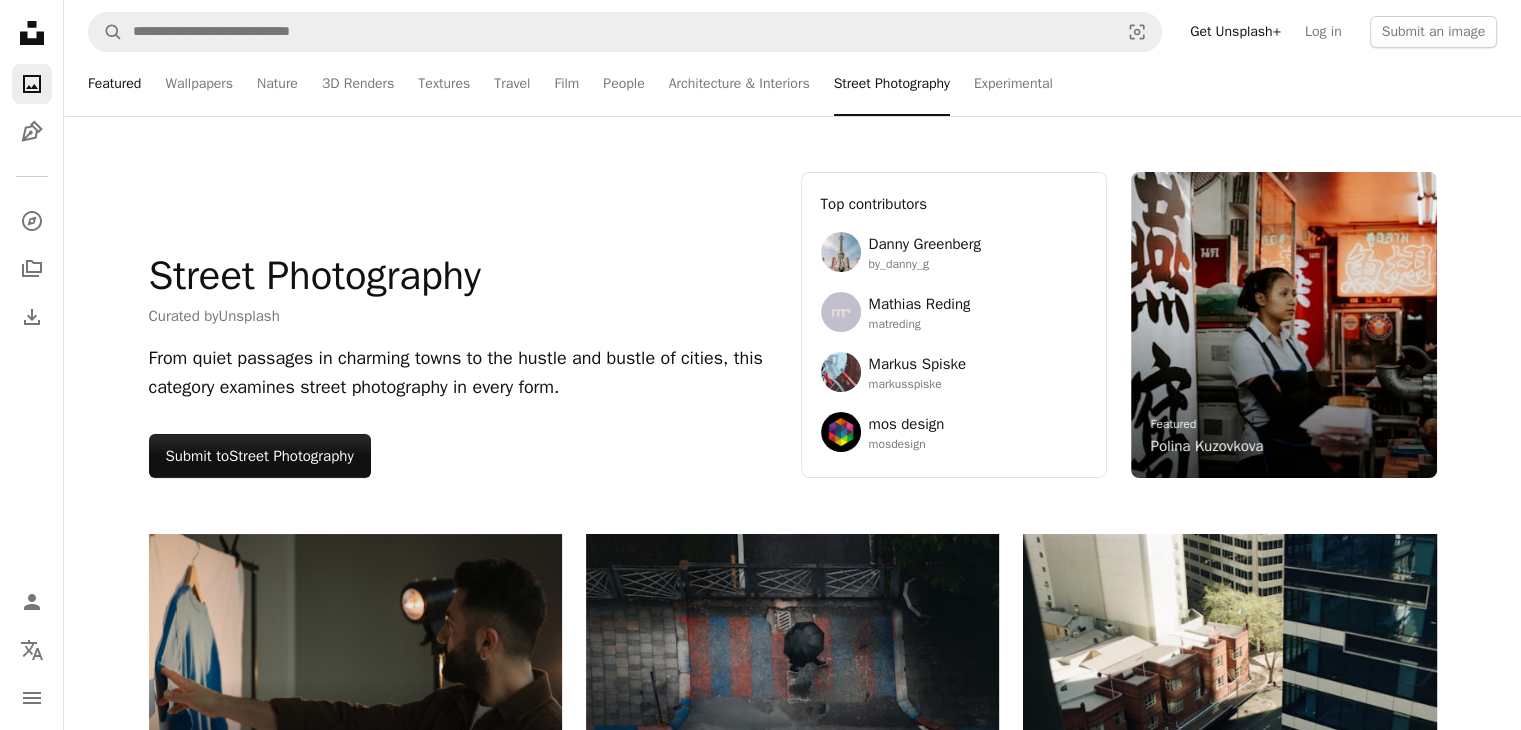click on "Featured" at bounding box center [114, 84] 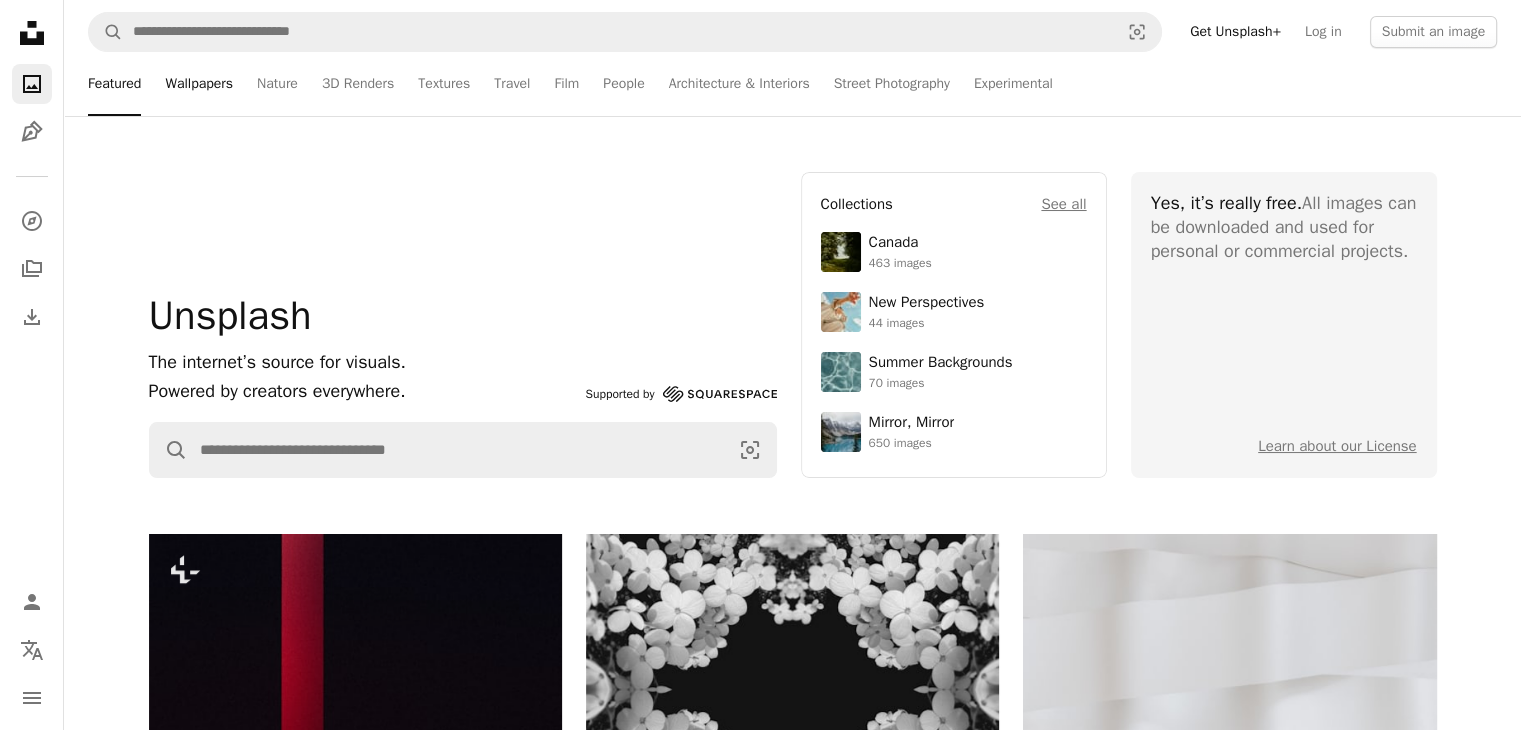 click on "Wallpapers" at bounding box center [199, 84] 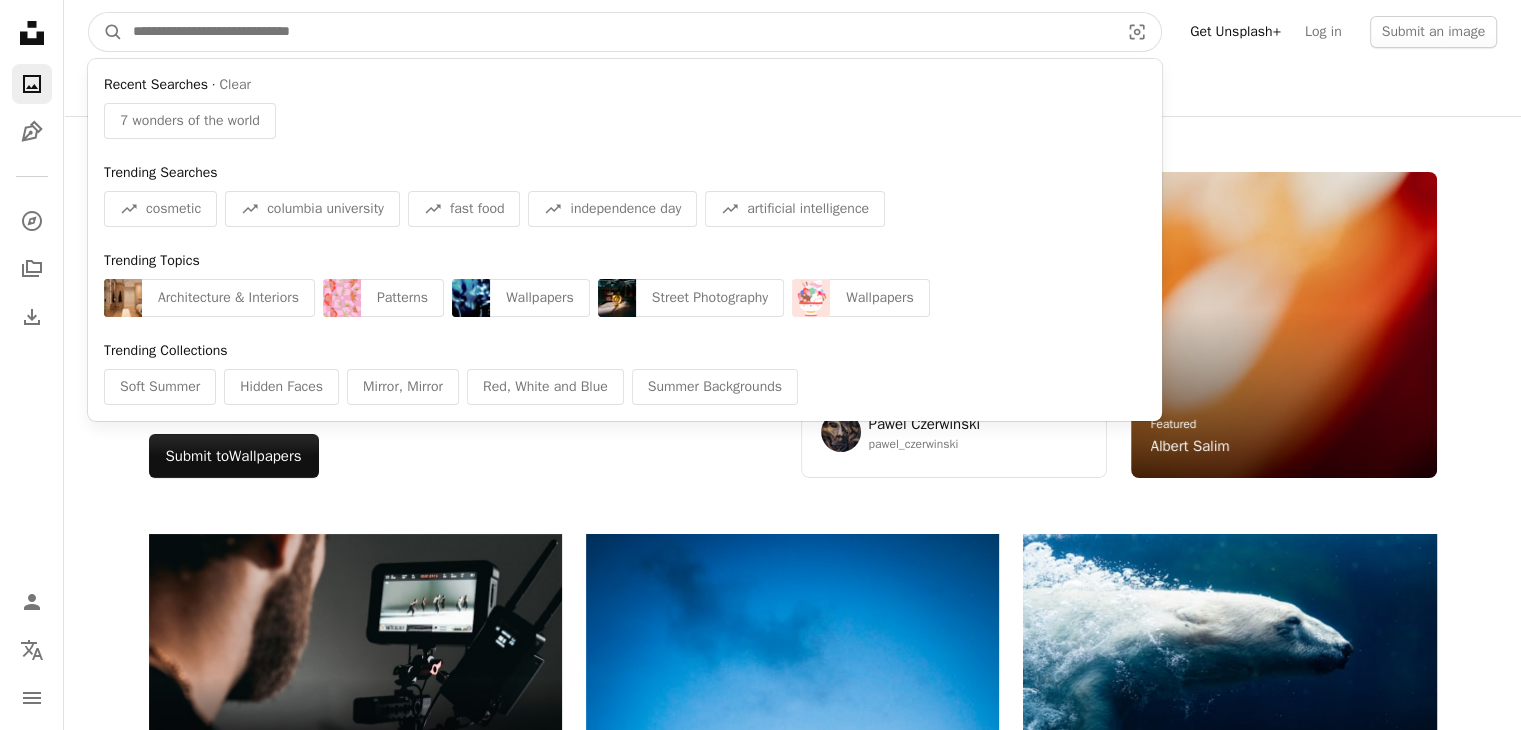 click at bounding box center (618, 32) 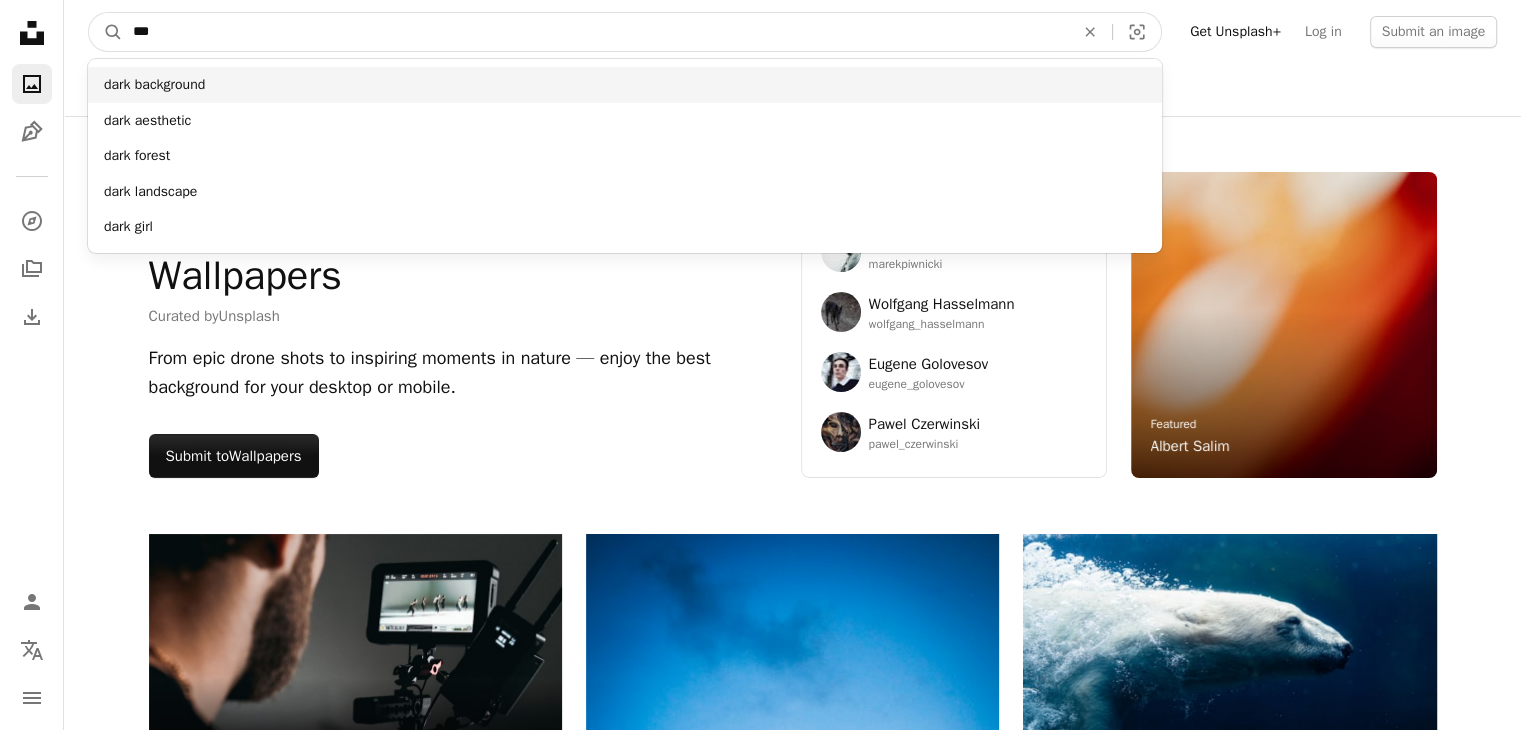 type on "***" 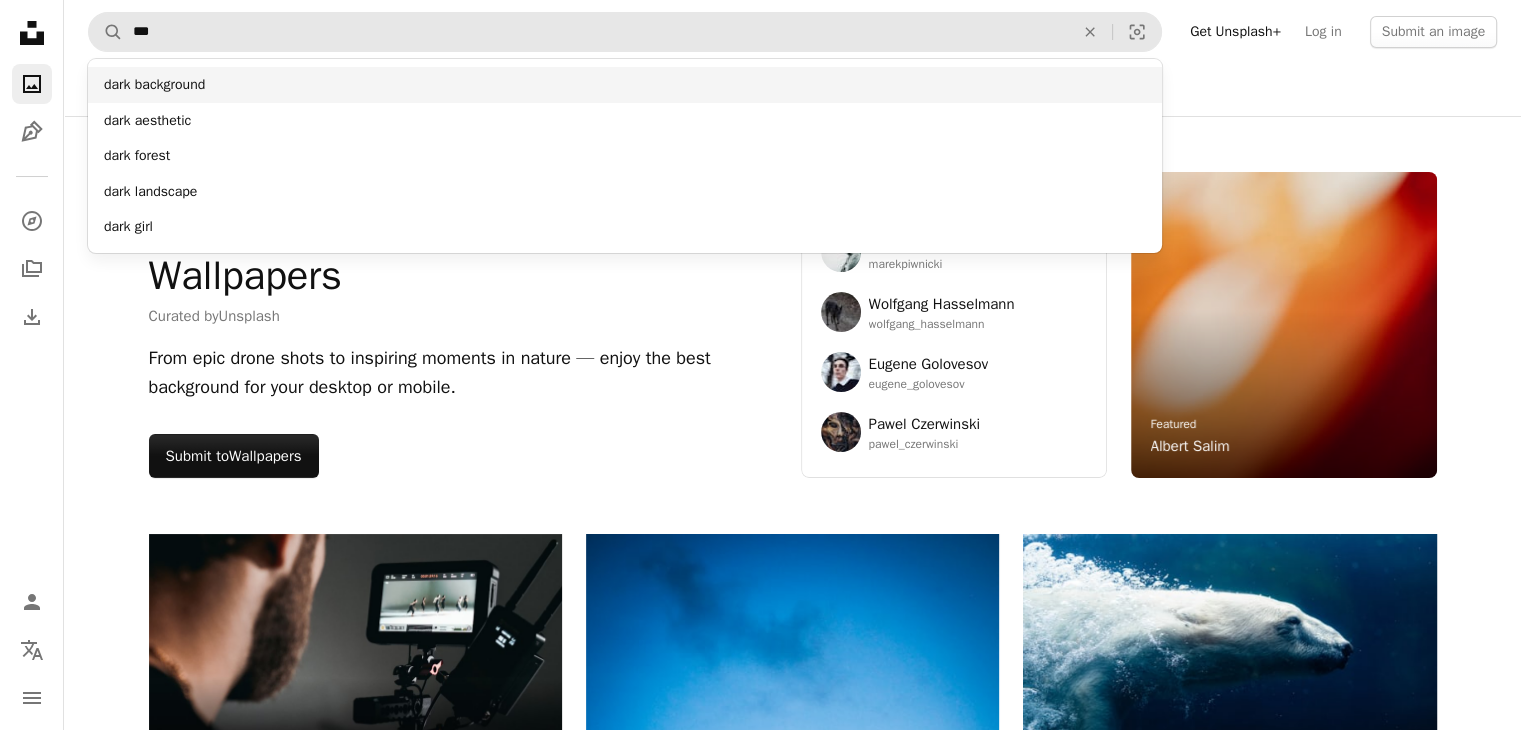 click on "dark background" at bounding box center (625, 85) 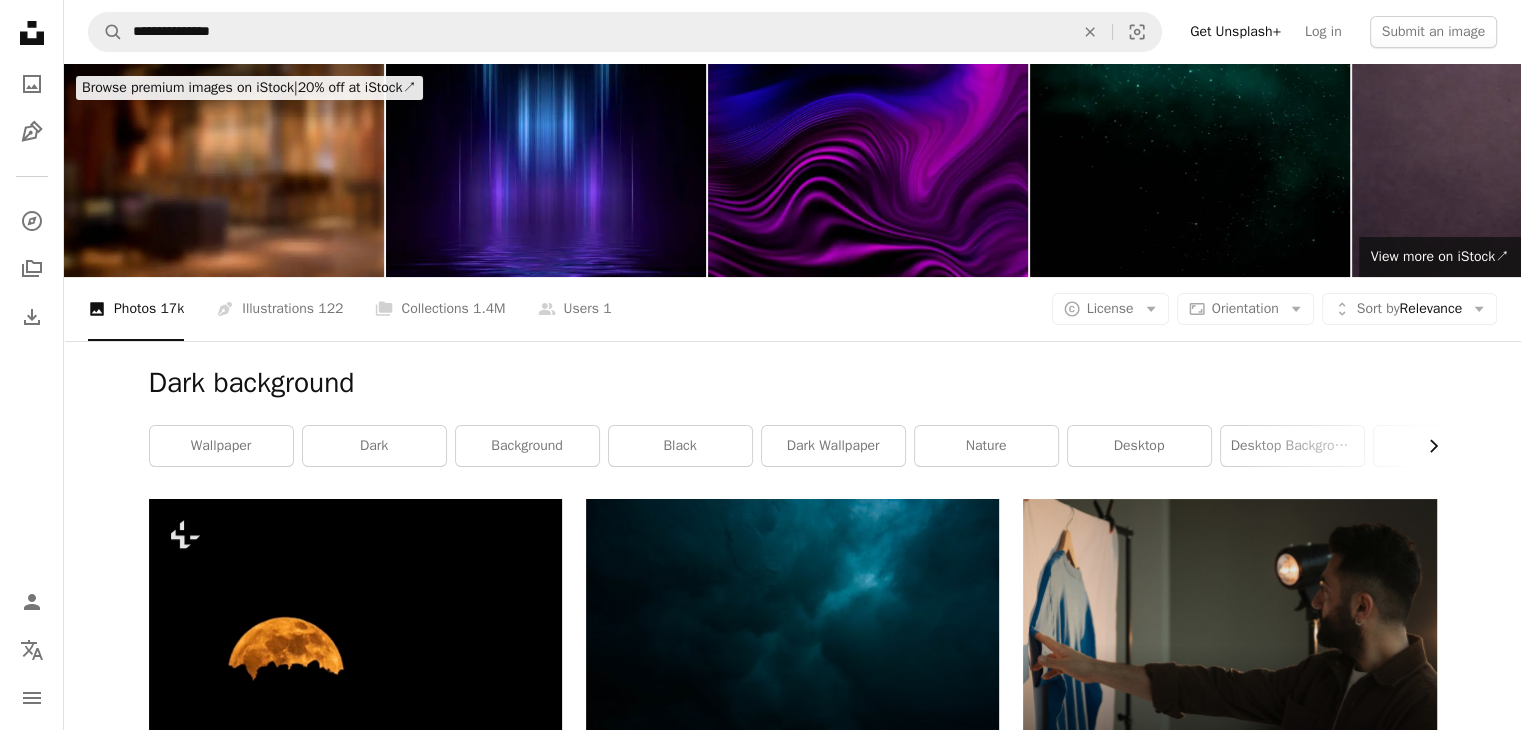 click on "Chevron right" 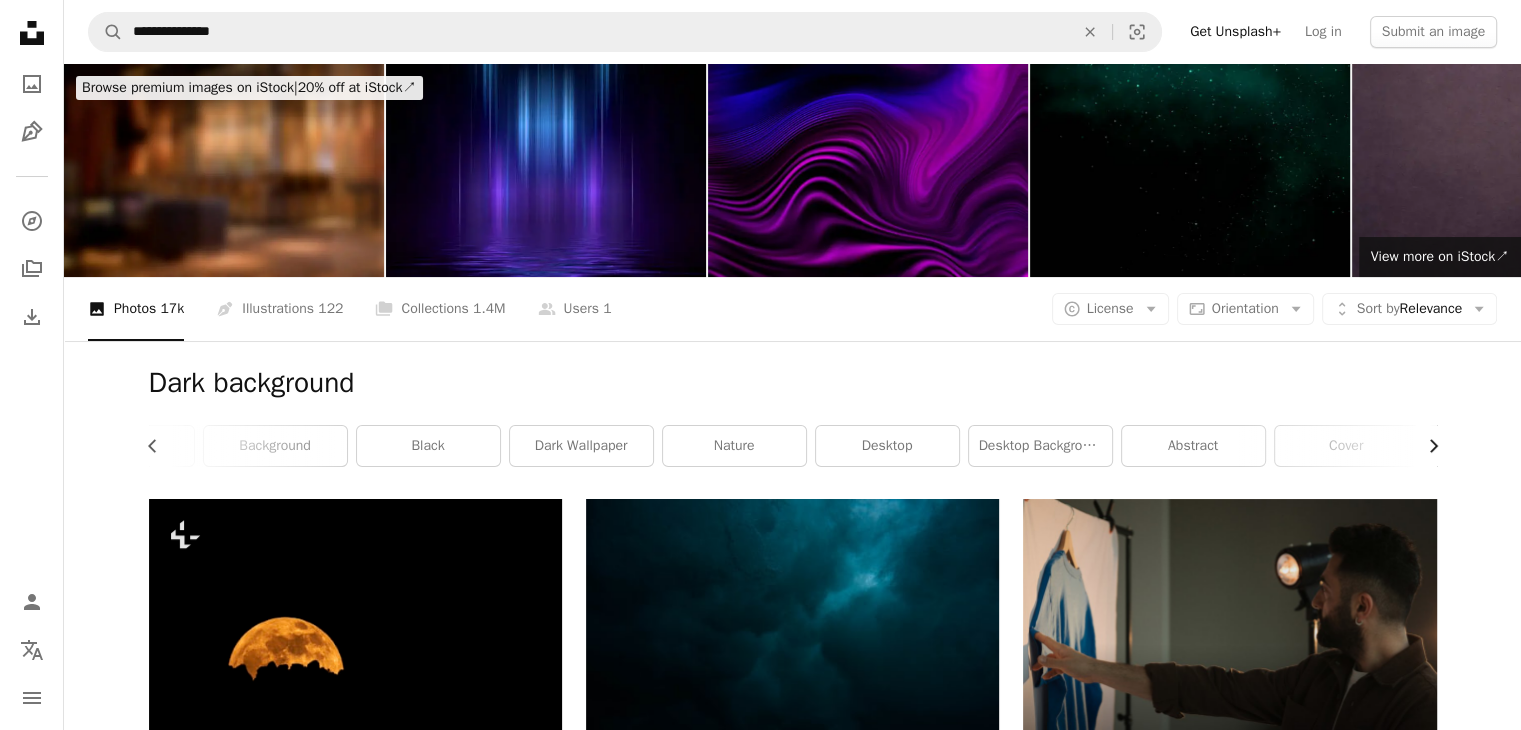 scroll, scrollTop: 0, scrollLeft: 300, axis: horizontal 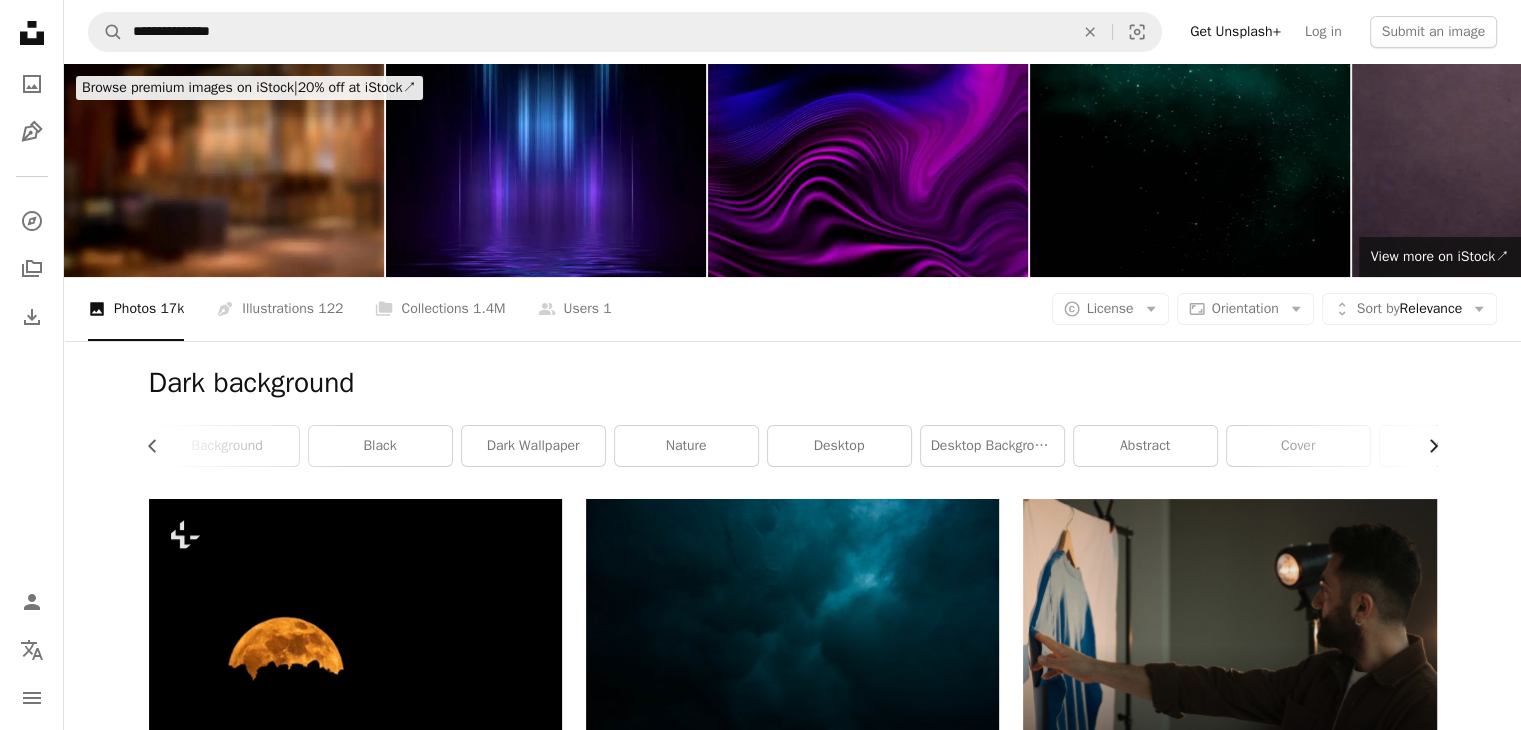 click on "Chevron right" 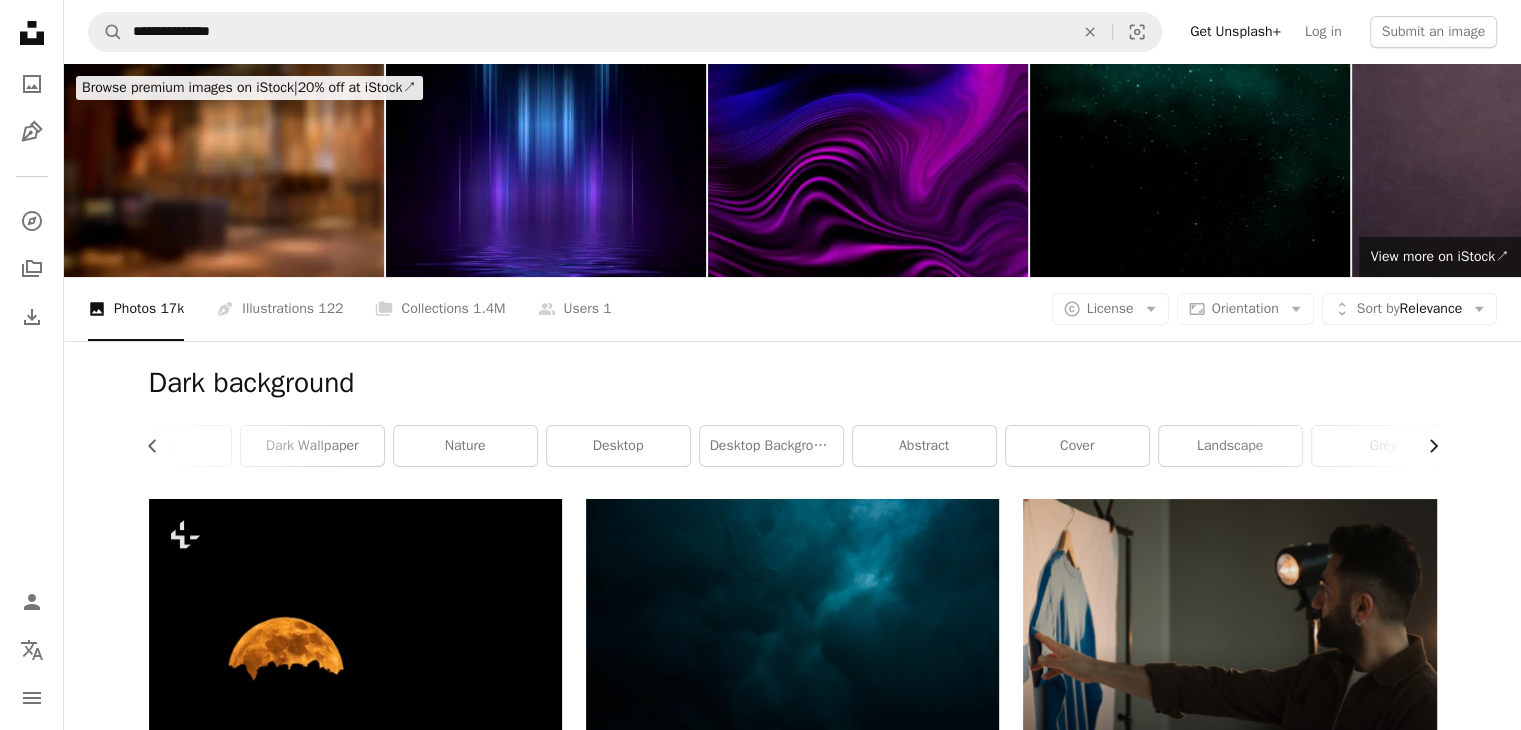 scroll, scrollTop: 0, scrollLeft: 540, axis: horizontal 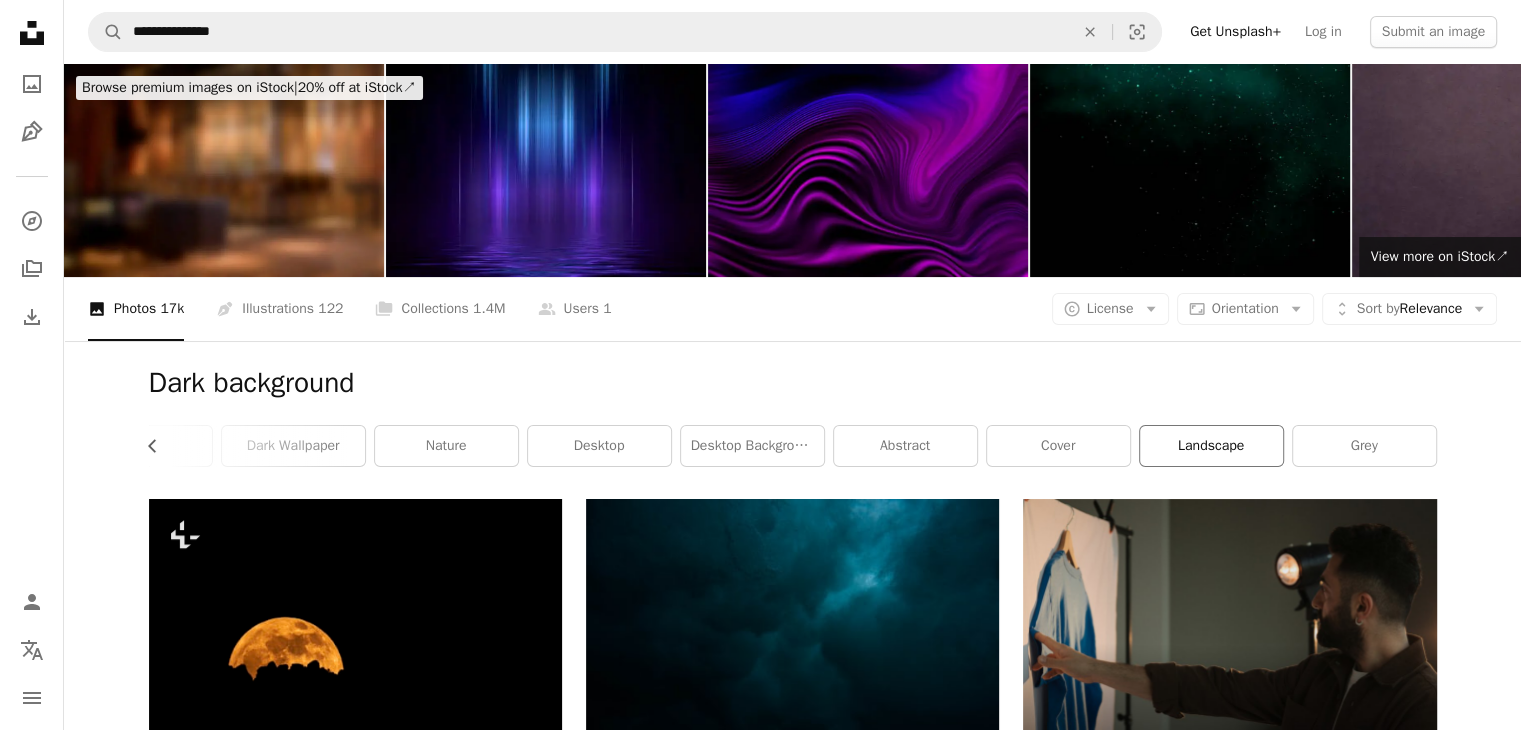 click on "landscape" at bounding box center [1211, 446] 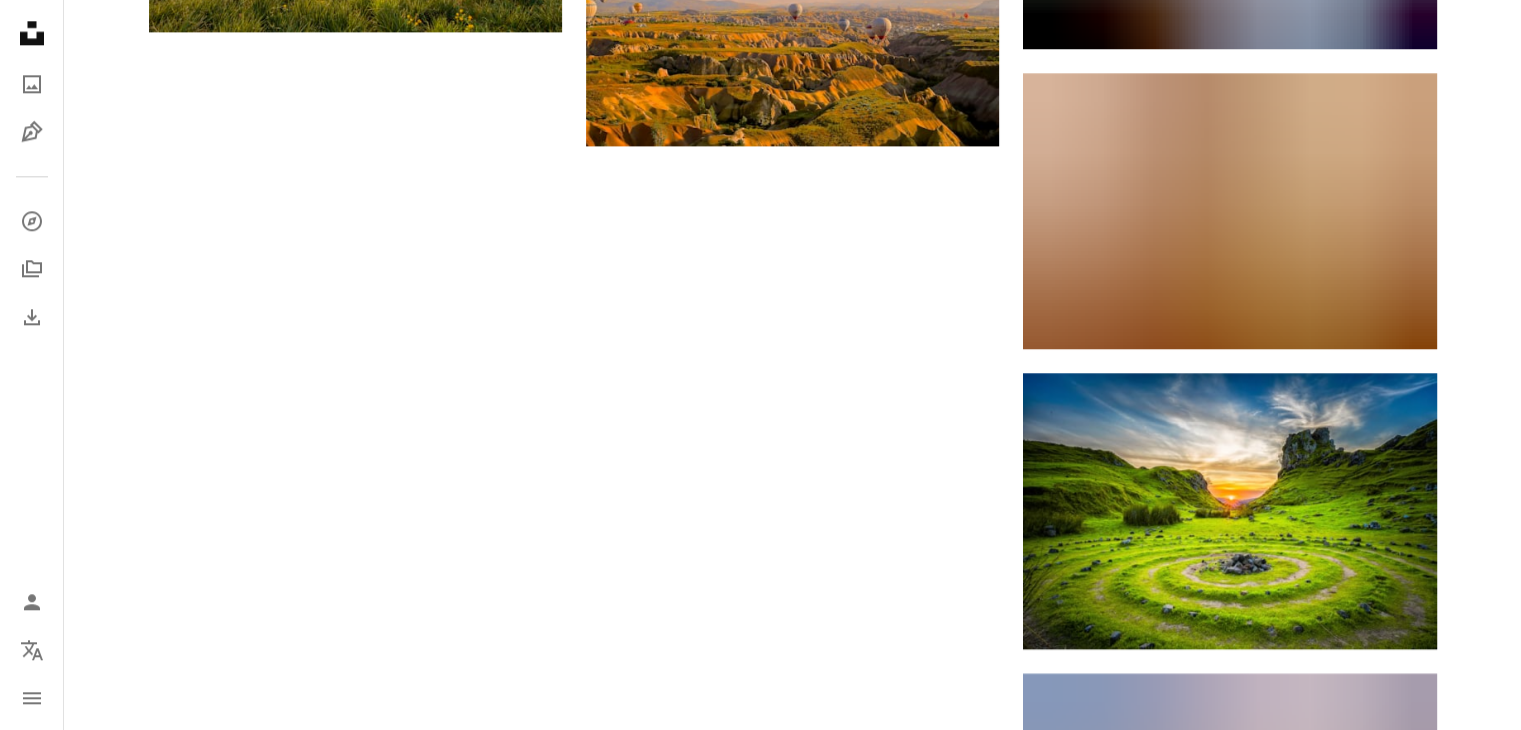 scroll, scrollTop: 2406, scrollLeft: 0, axis: vertical 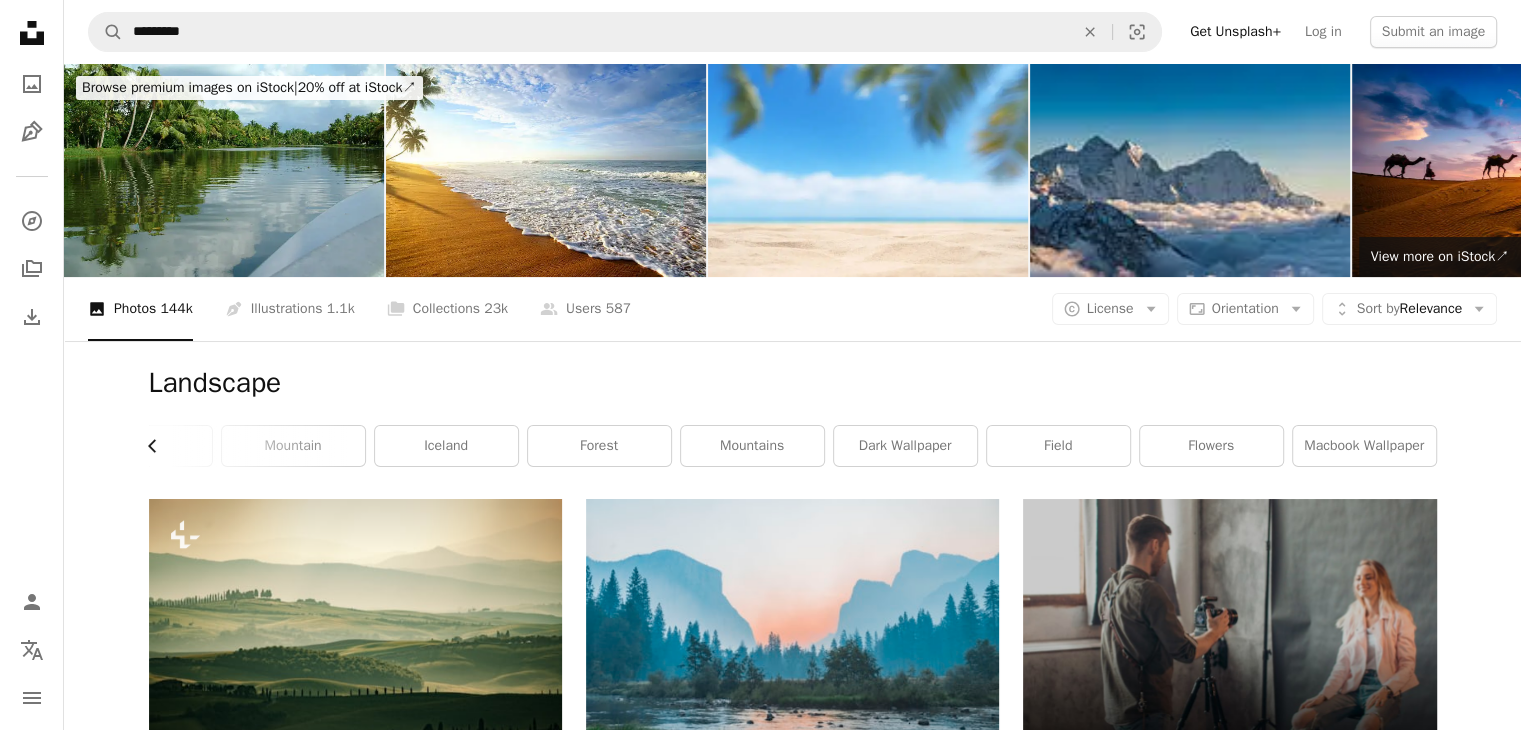 click on "Chevron left" 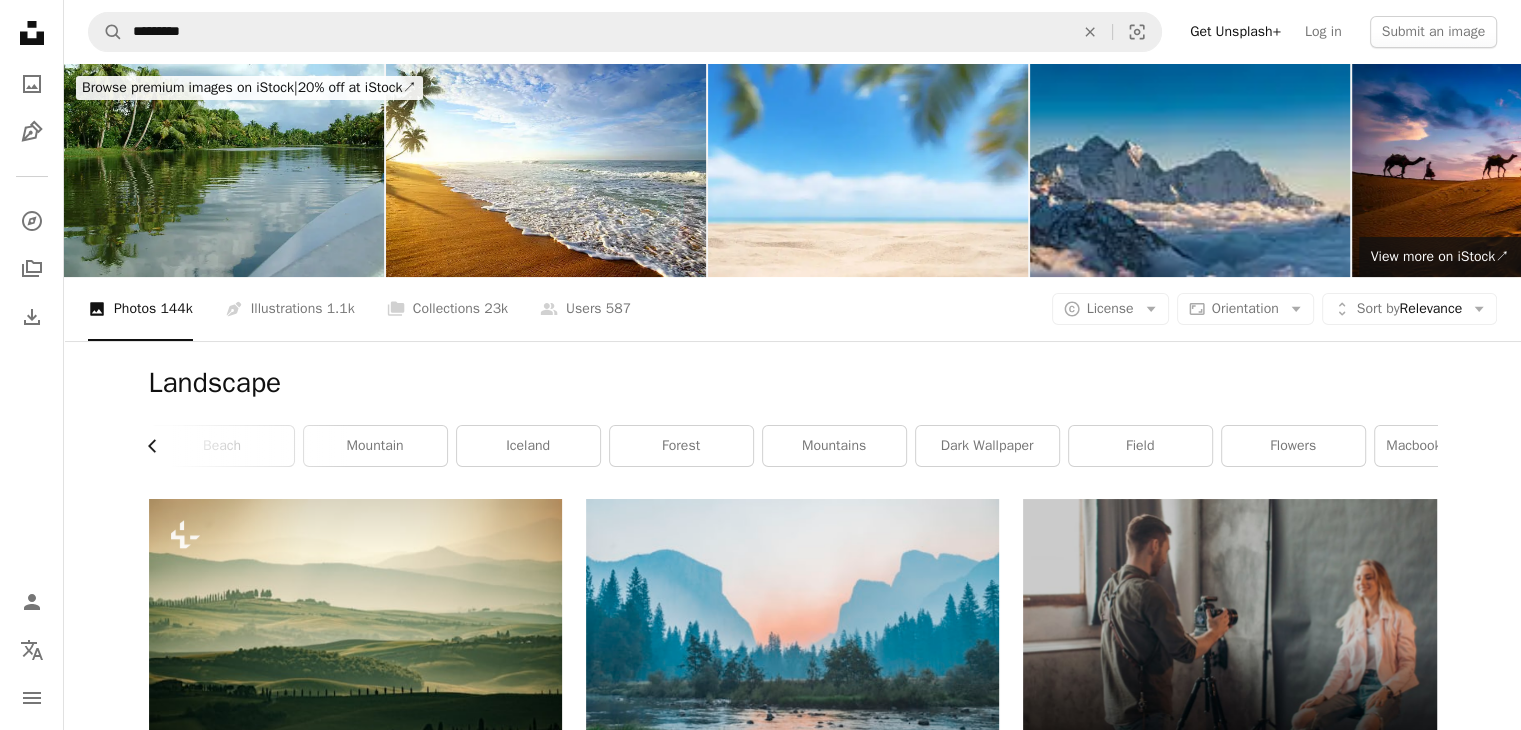 click on "Chevron left" 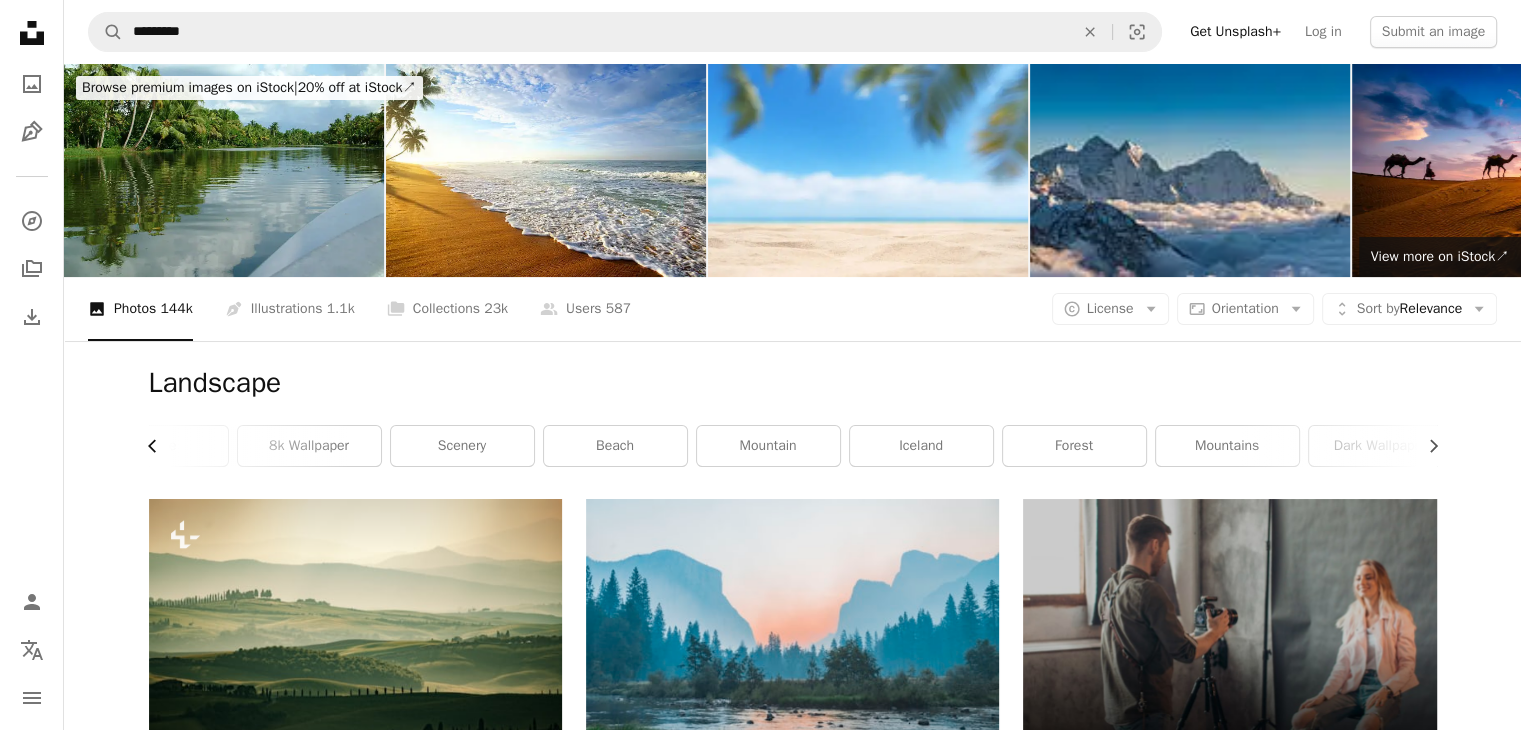 scroll, scrollTop: 0, scrollLeft: 30, axis: horizontal 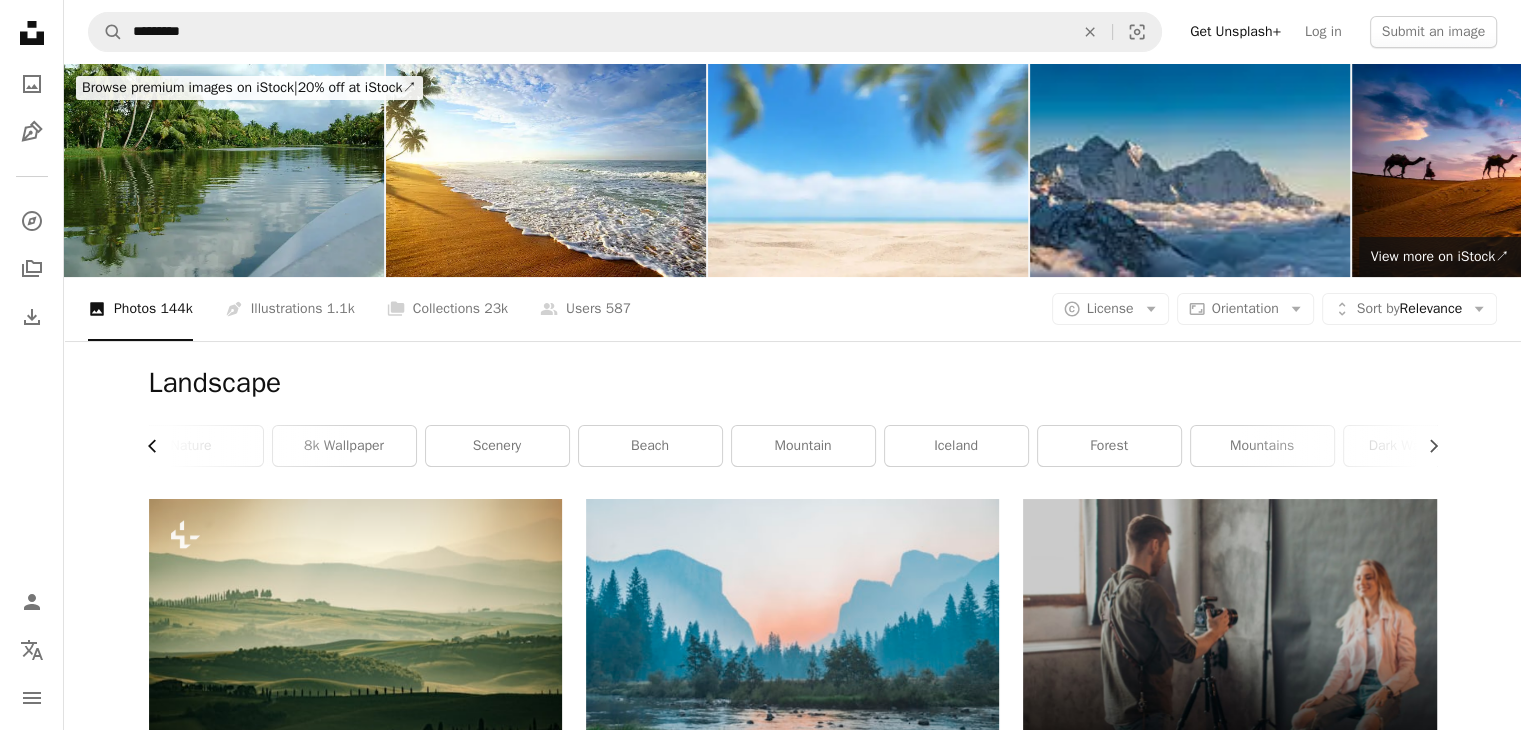 click on "Chevron left" at bounding box center (160, 446) 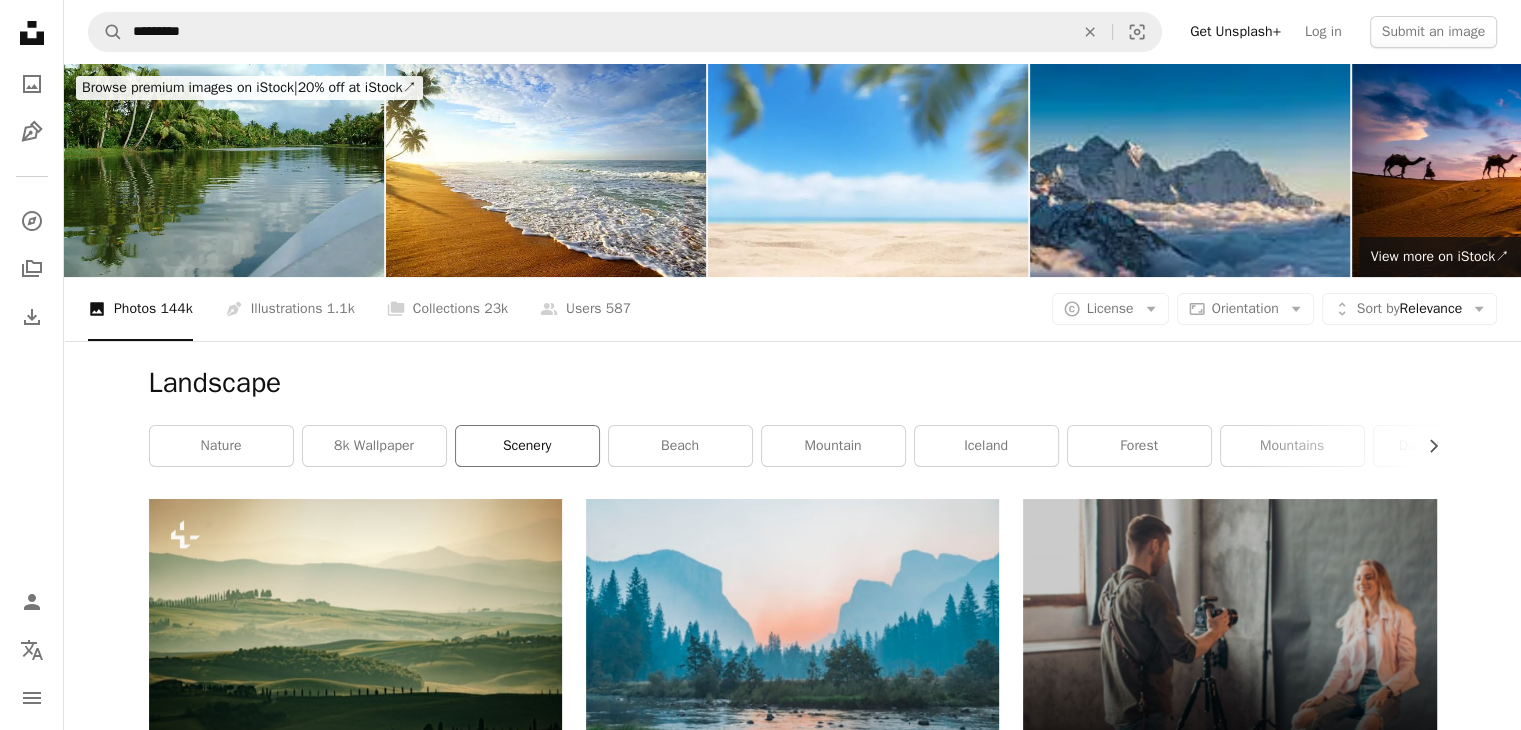click on "scenery" at bounding box center [527, 446] 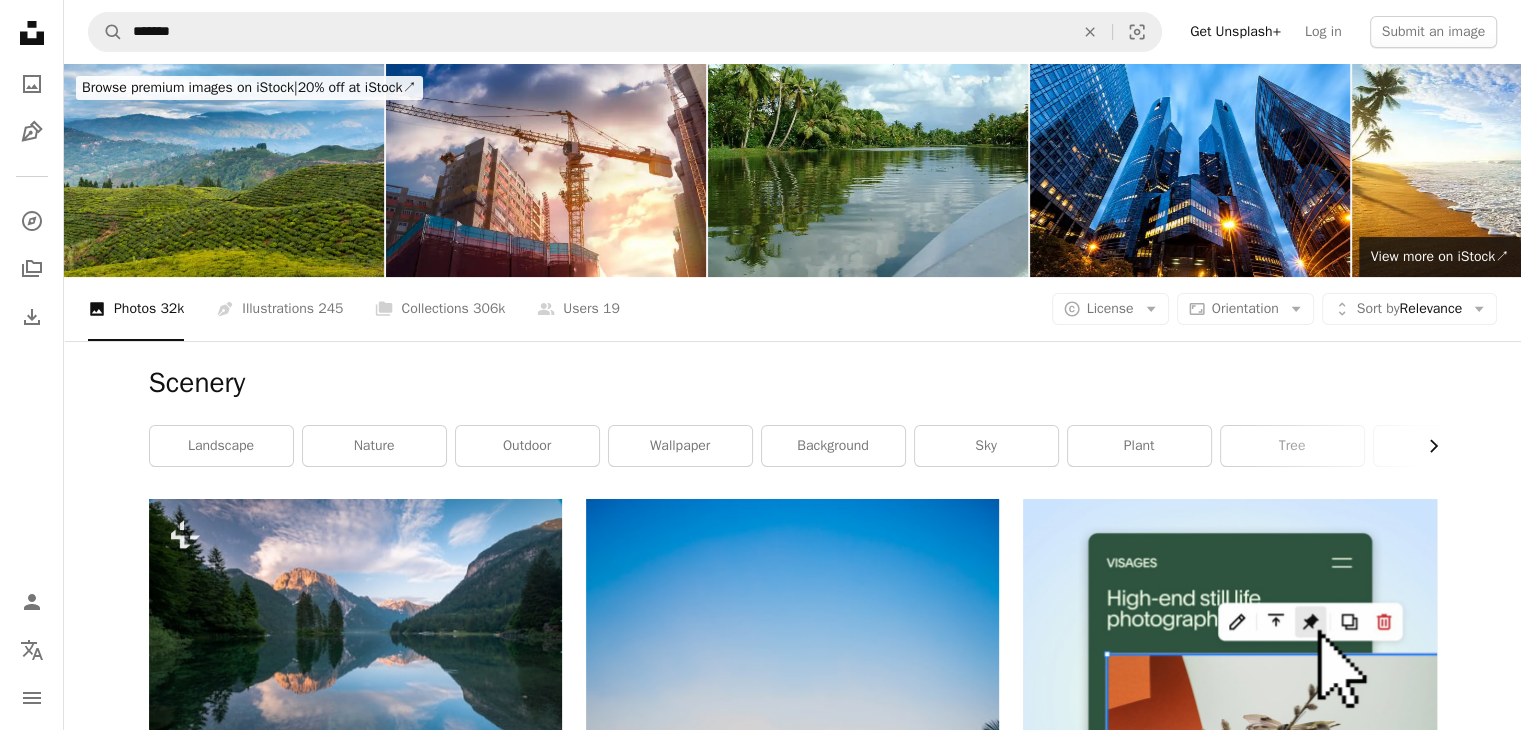 click on "Chevron right" 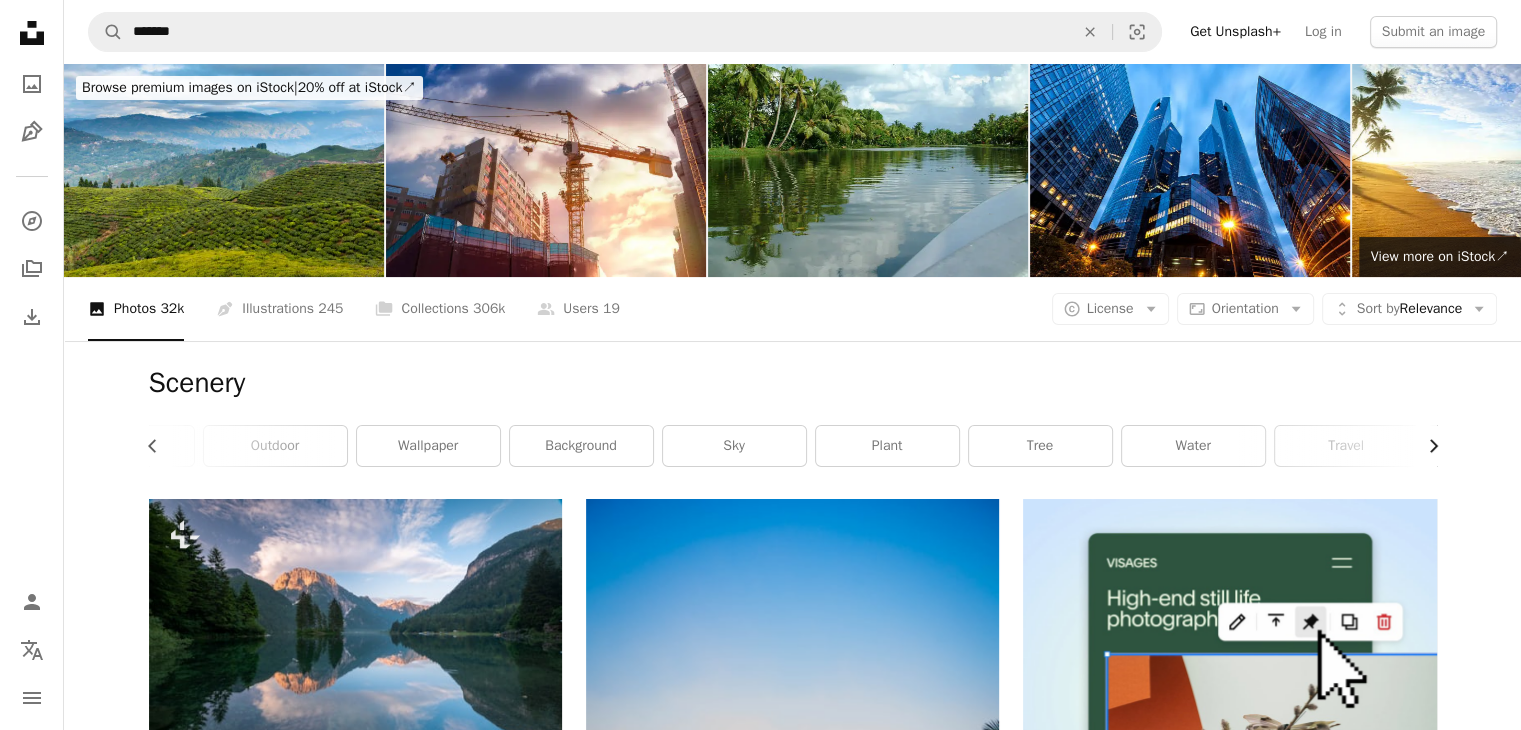 scroll, scrollTop: 0, scrollLeft: 300, axis: horizontal 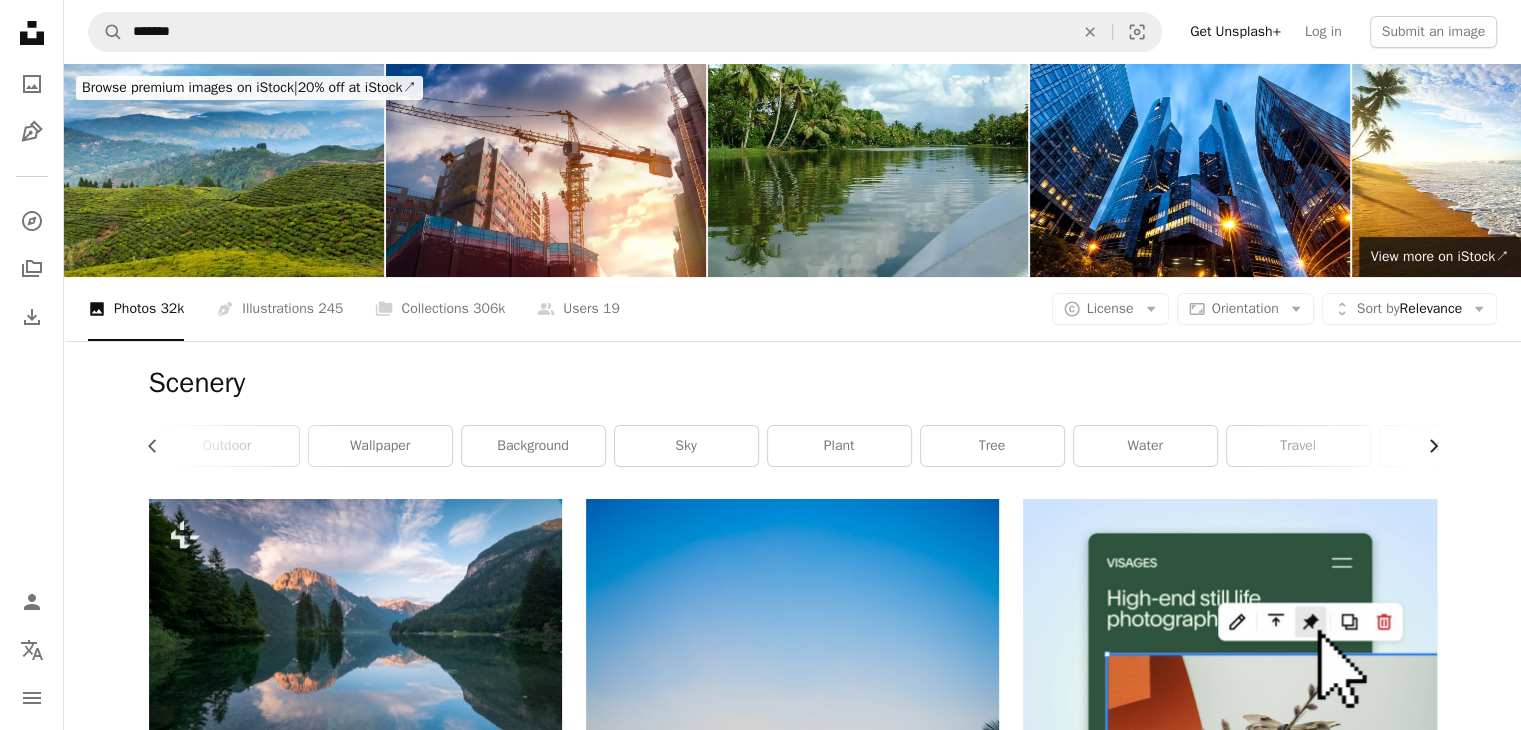 click on "Chevron right" 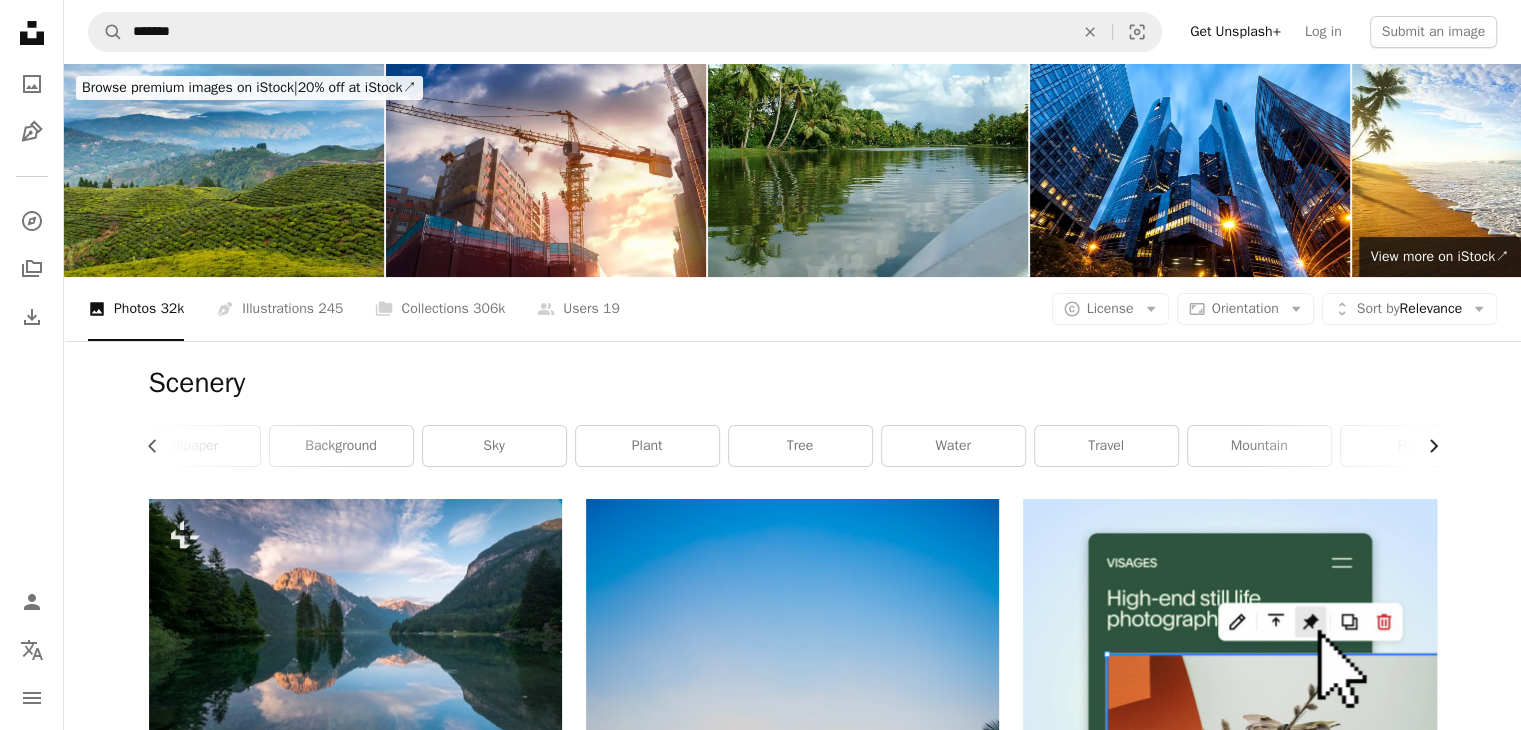 scroll, scrollTop: 0, scrollLeft: 540, axis: horizontal 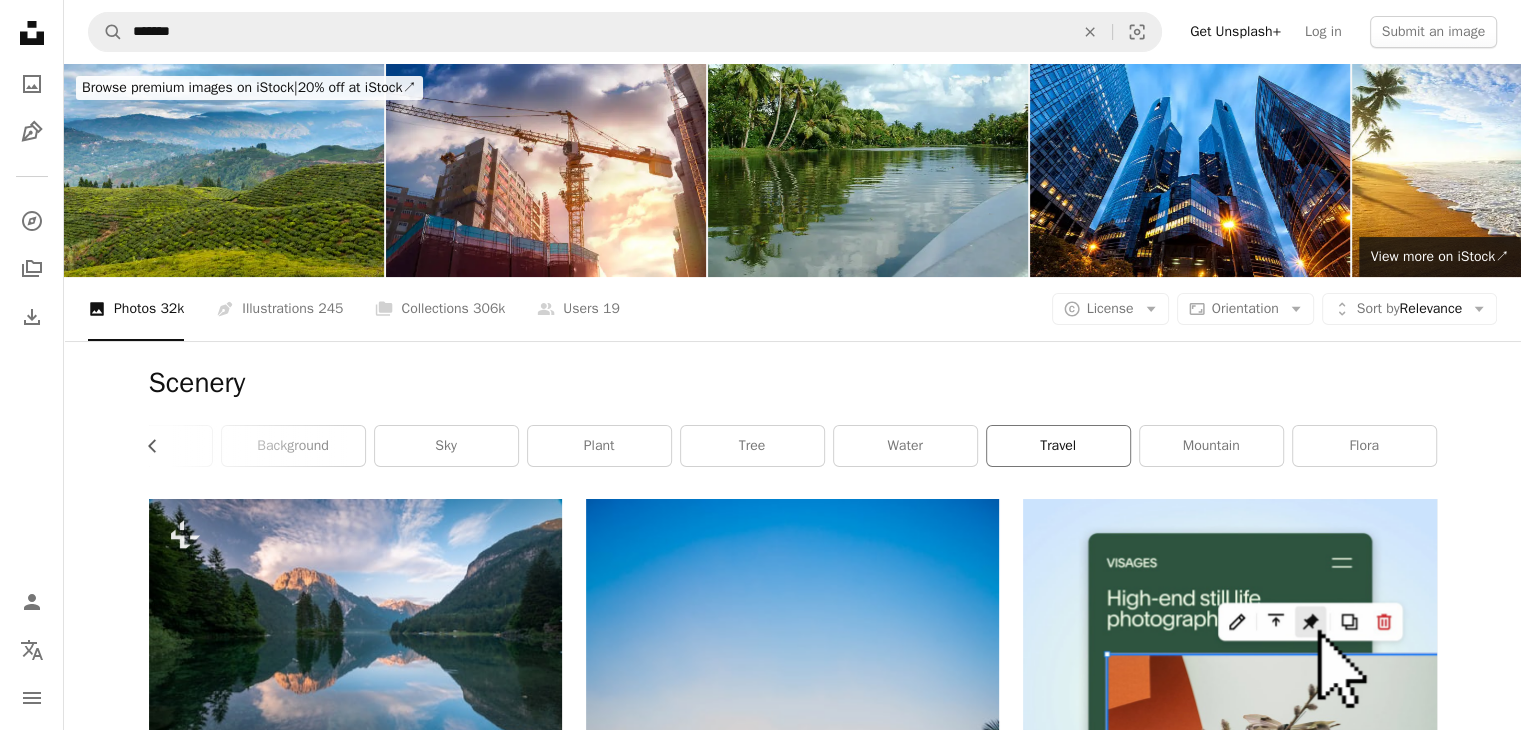 click on "travel" at bounding box center [1058, 446] 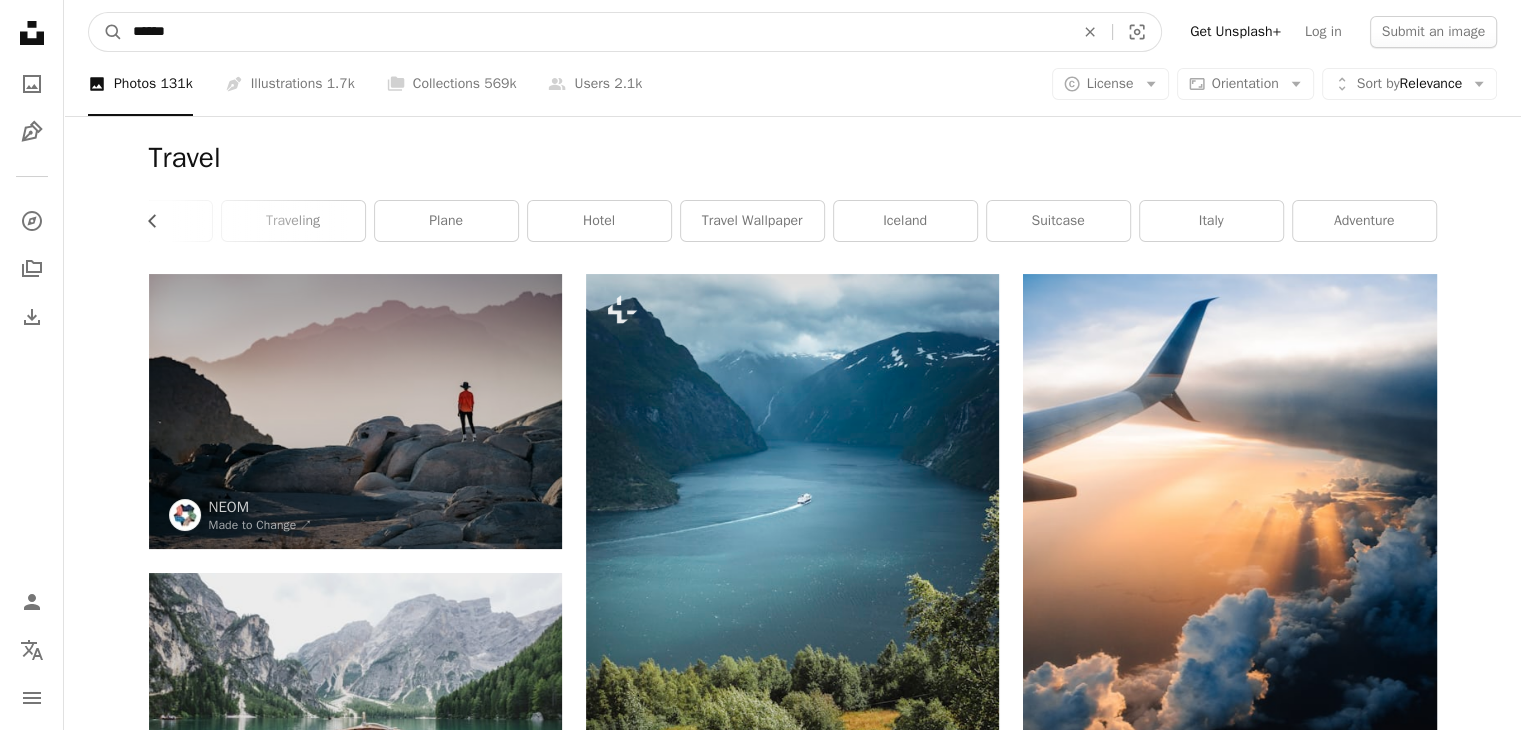 click on "******" at bounding box center [595, 32] 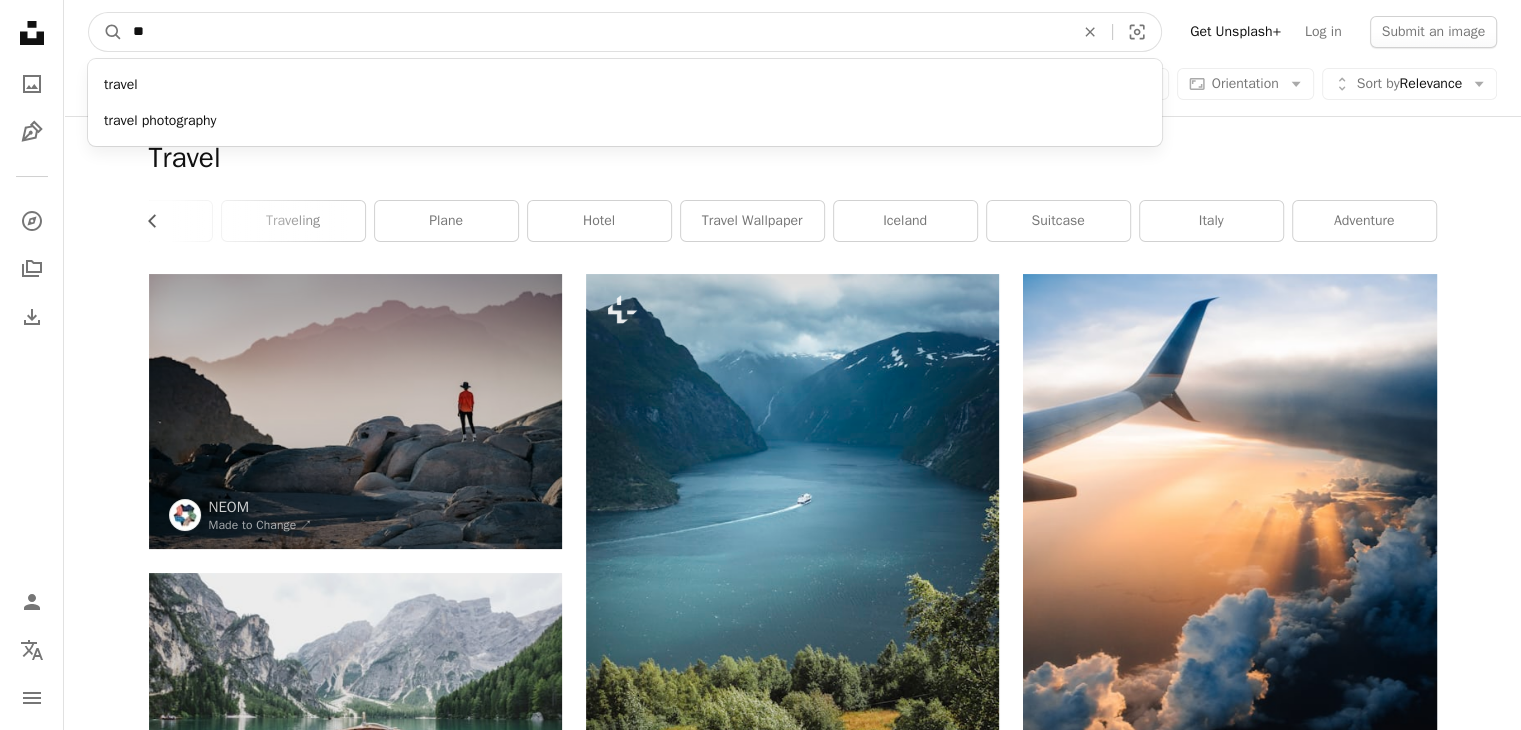 type on "*" 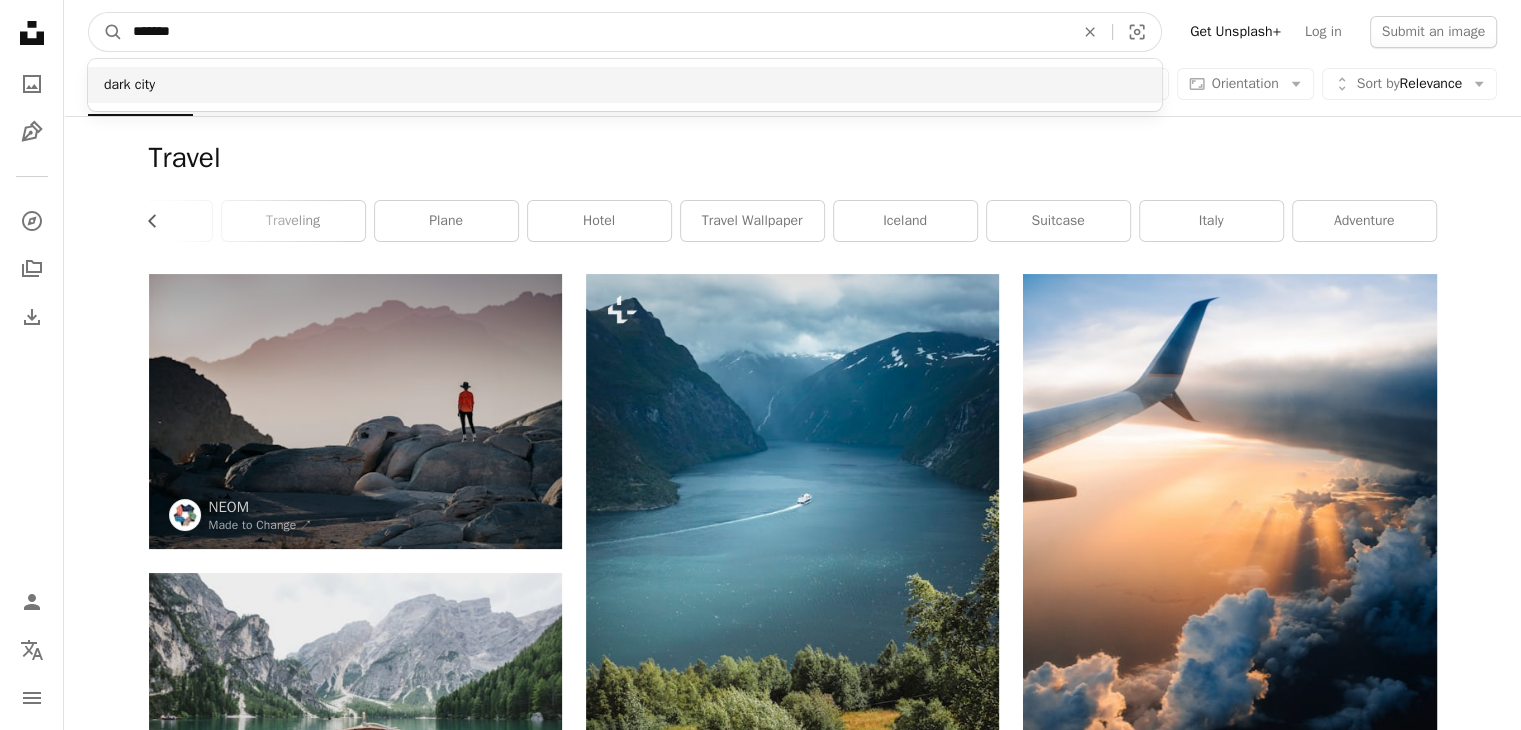 type on "*******" 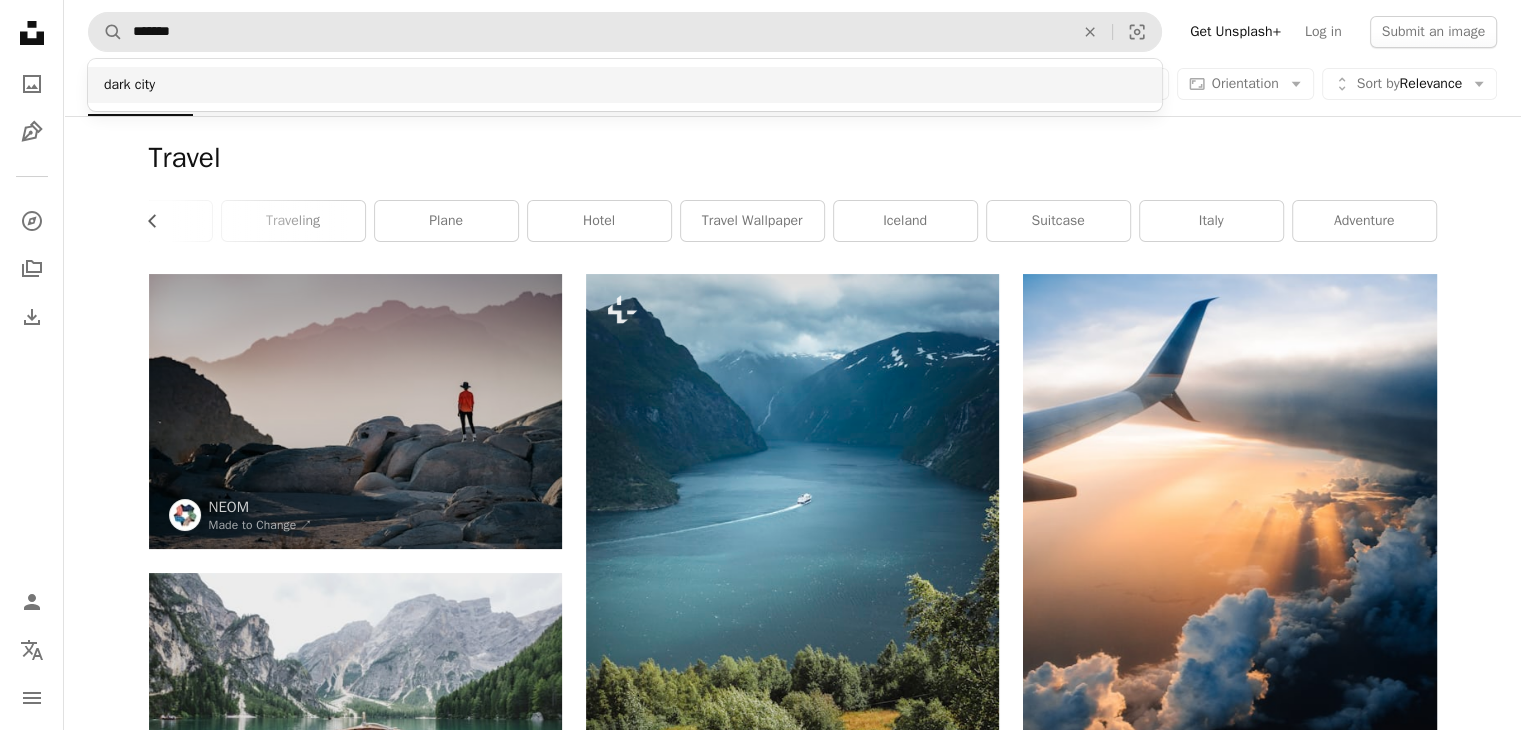 click on "dark city" at bounding box center [625, 85] 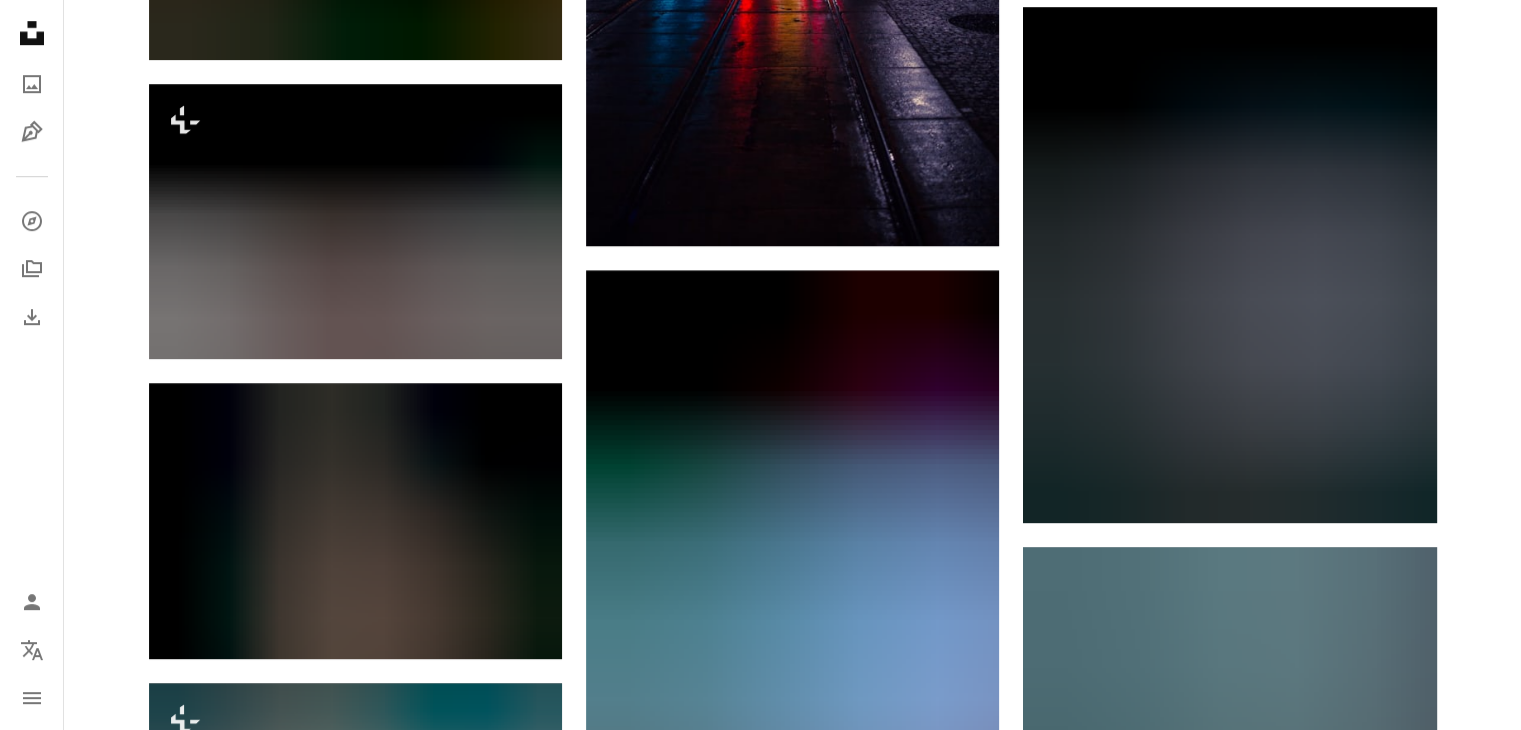 scroll, scrollTop: 1362, scrollLeft: 0, axis: vertical 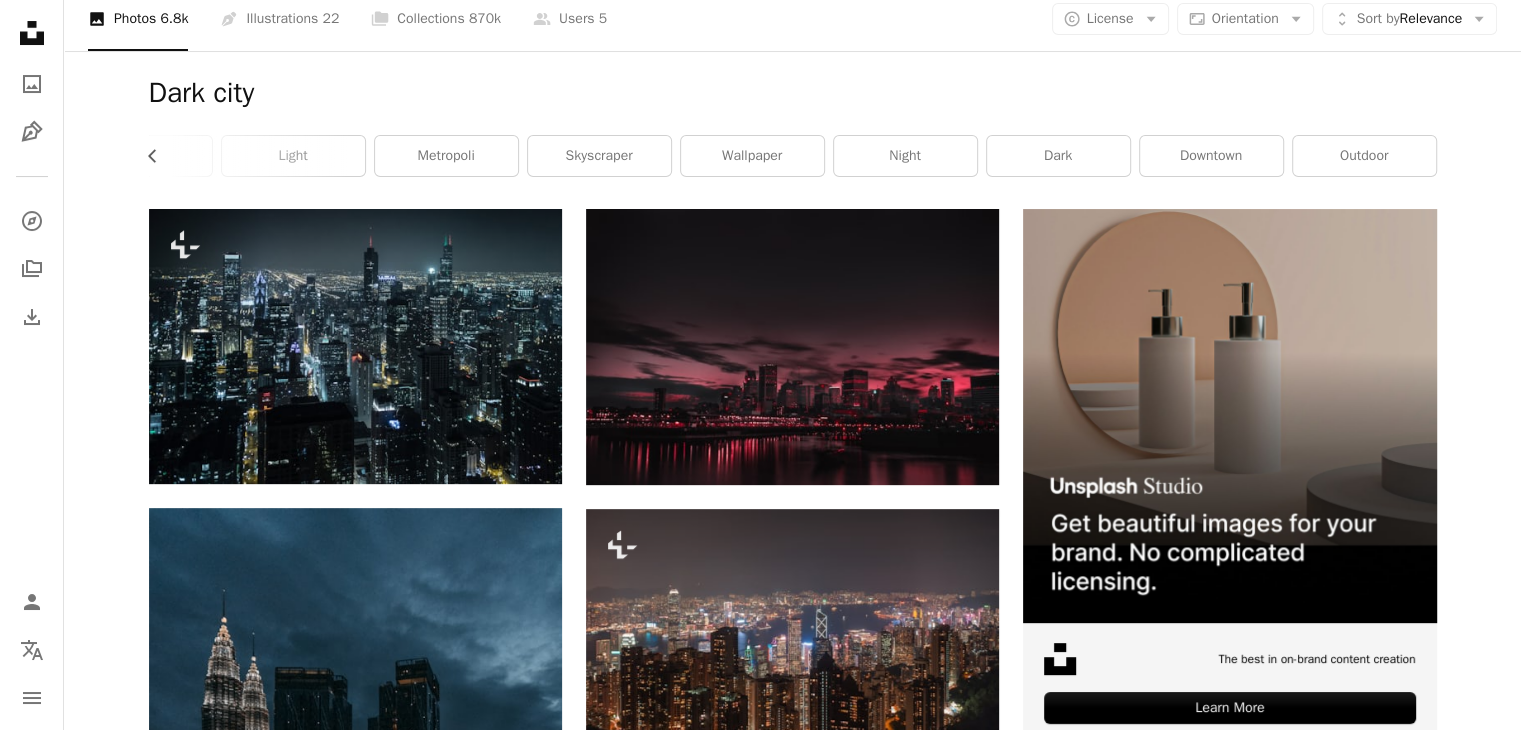 click on "Dark city" at bounding box center (793, 93) 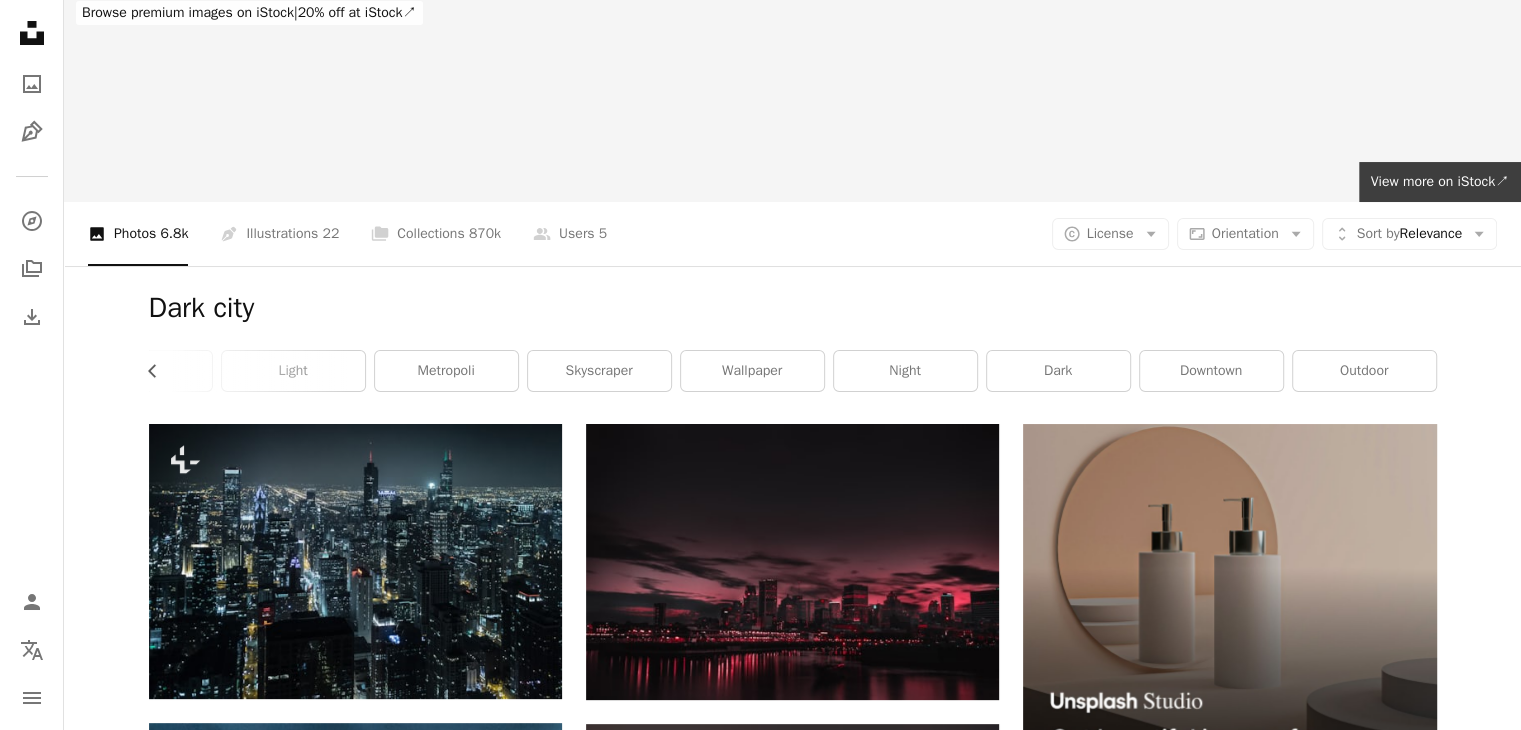 scroll, scrollTop: 0, scrollLeft: 0, axis: both 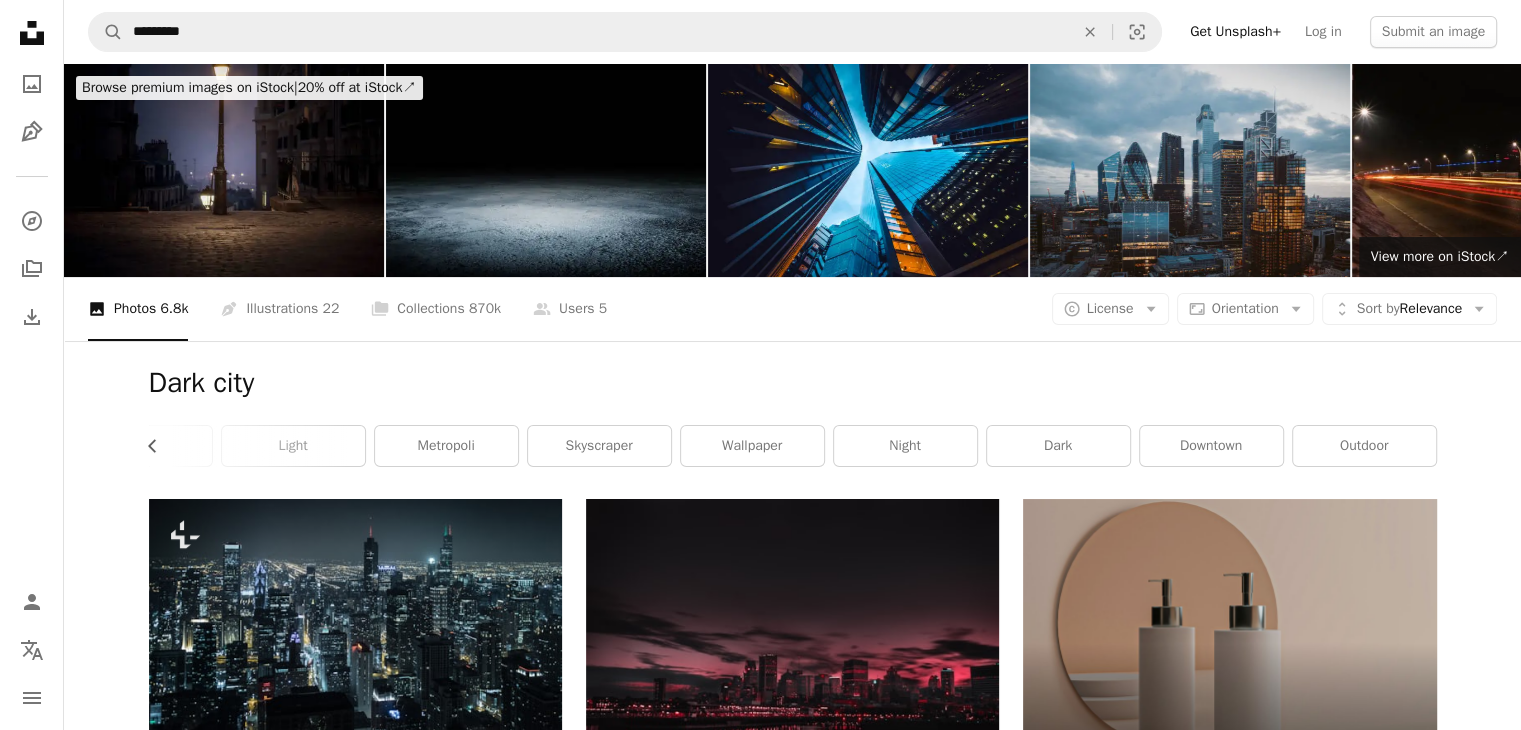 click at bounding box center (1190, 170) 